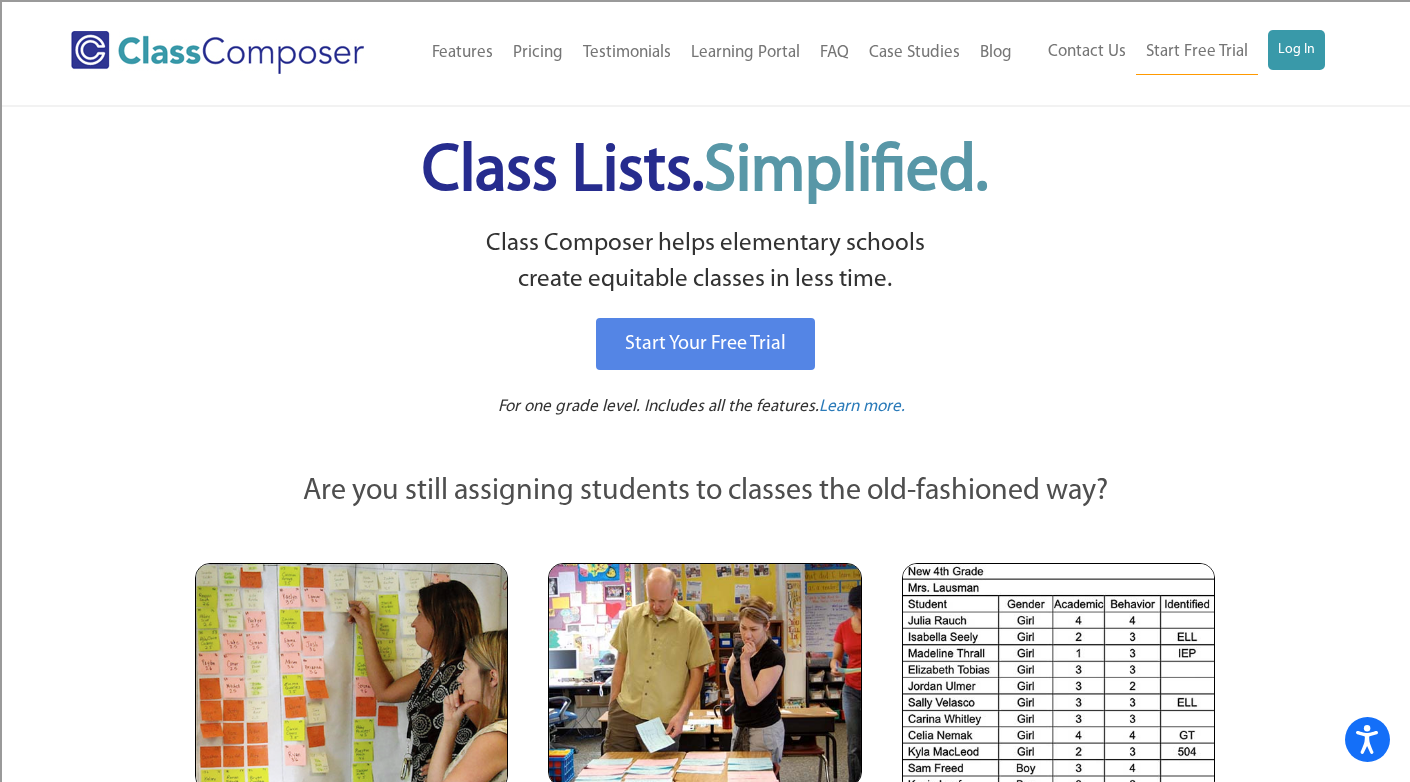 scroll, scrollTop: 0, scrollLeft: 0, axis: both 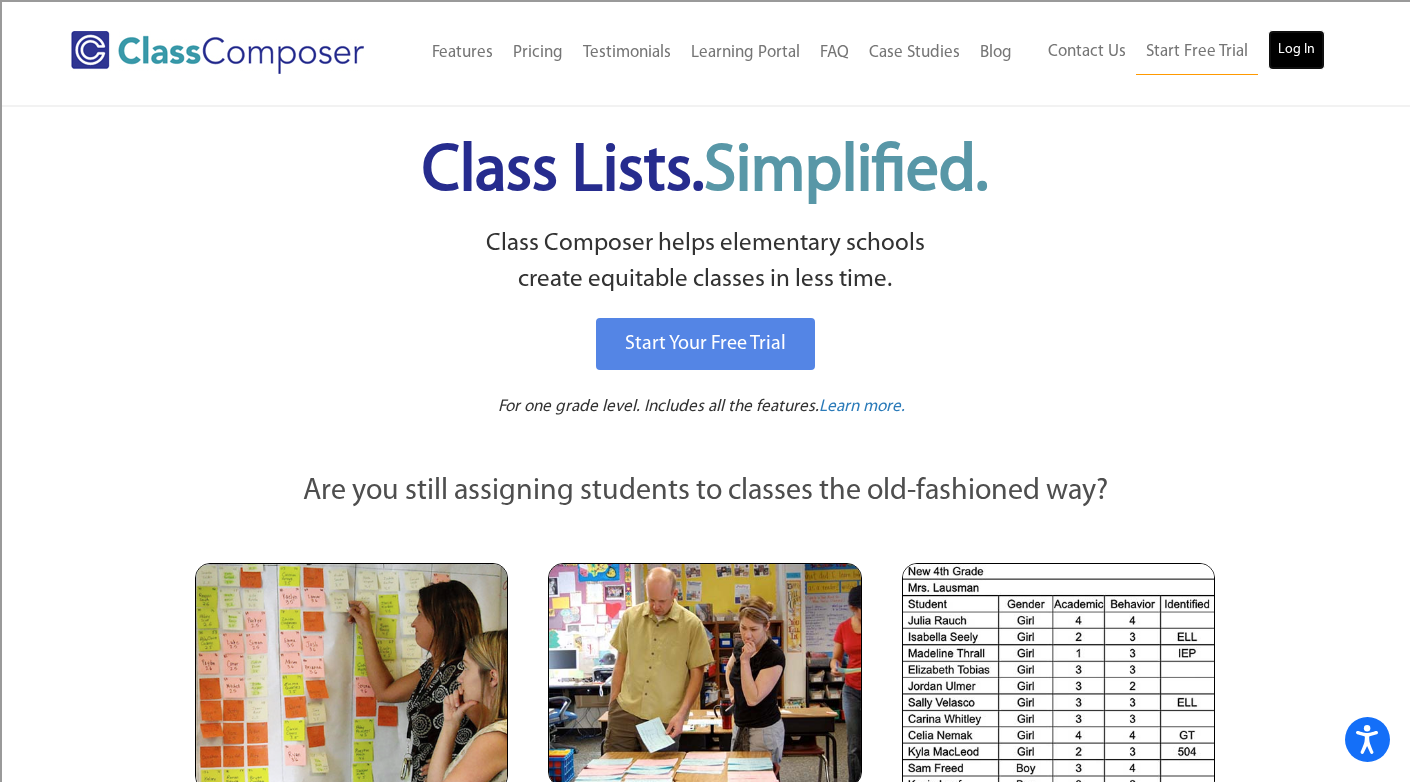 click on "Log In" at bounding box center [1296, 50] 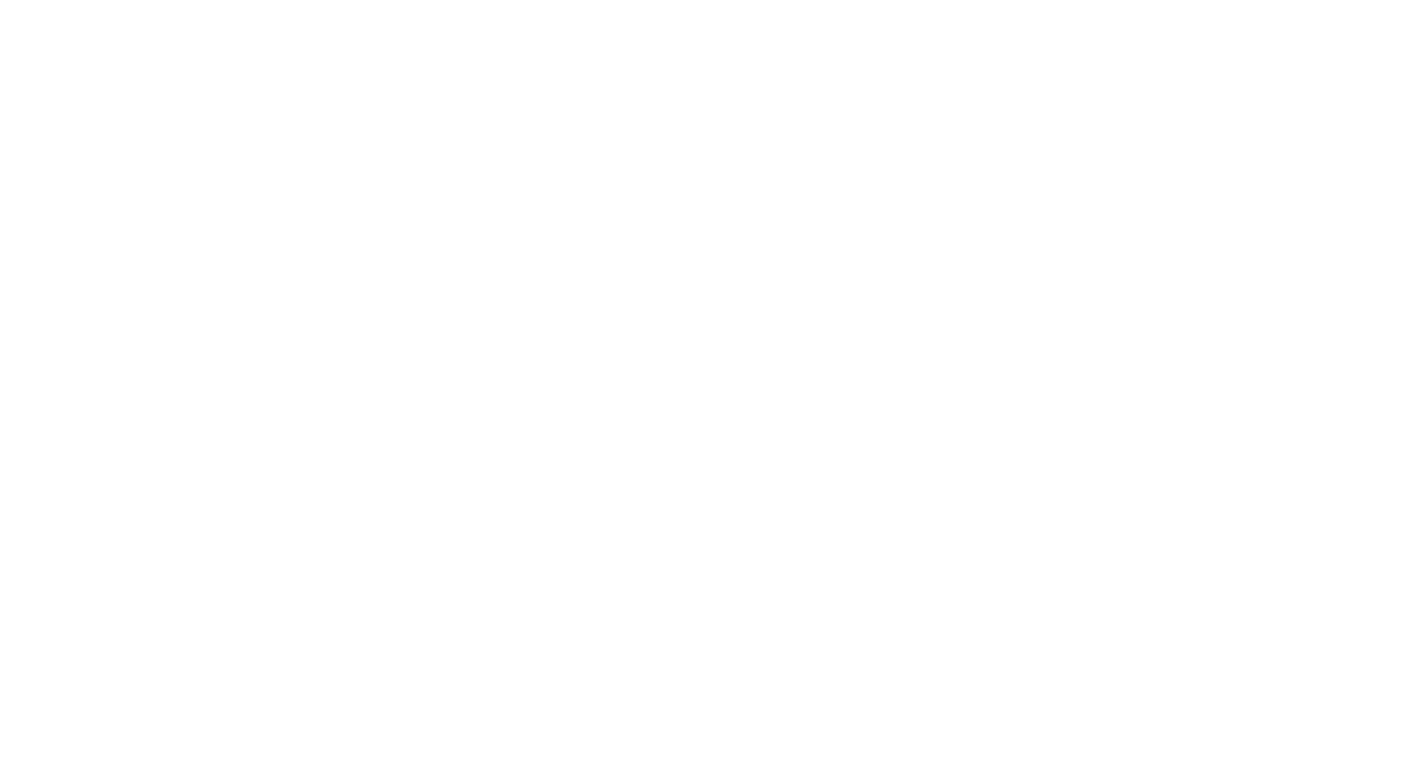 scroll, scrollTop: 0, scrollLeft: 0, axis: both 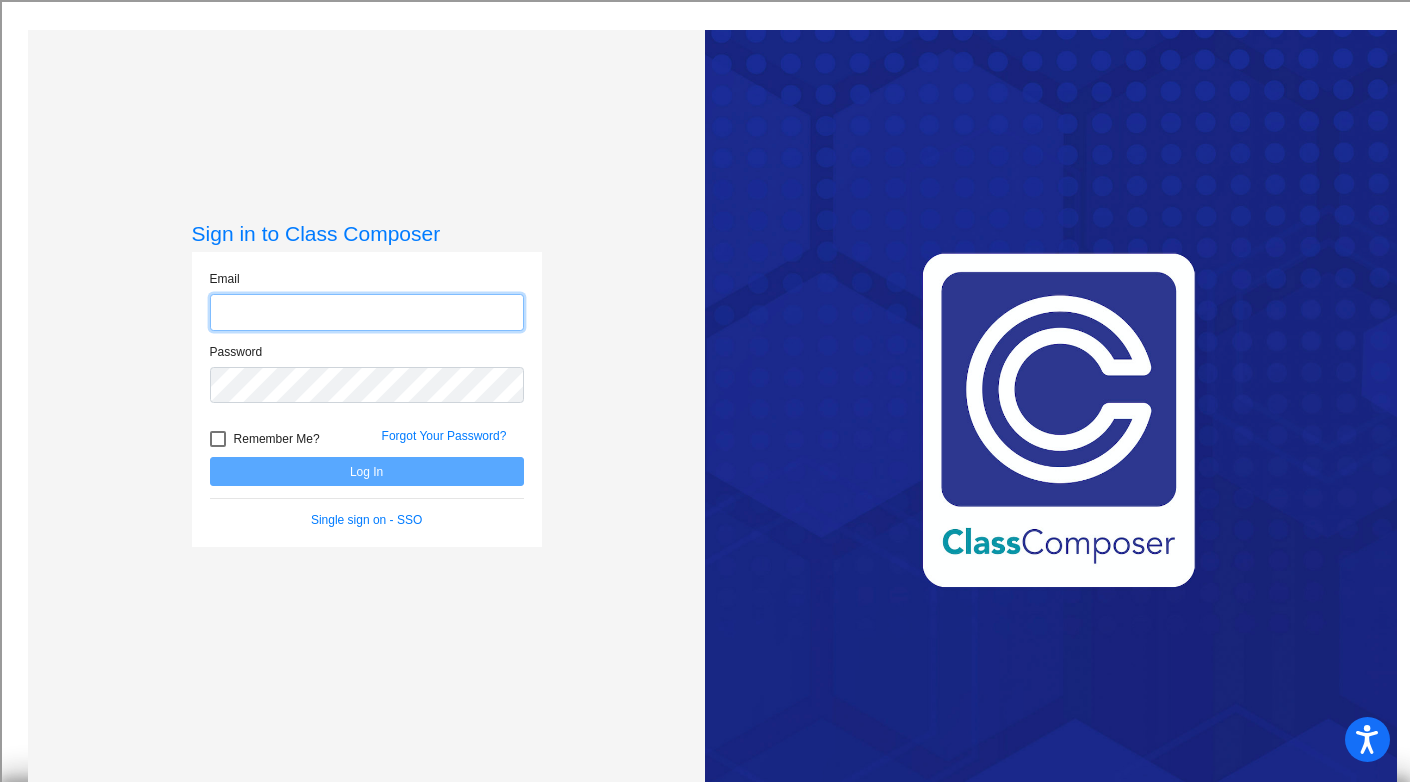 type on "[EMAIL]" 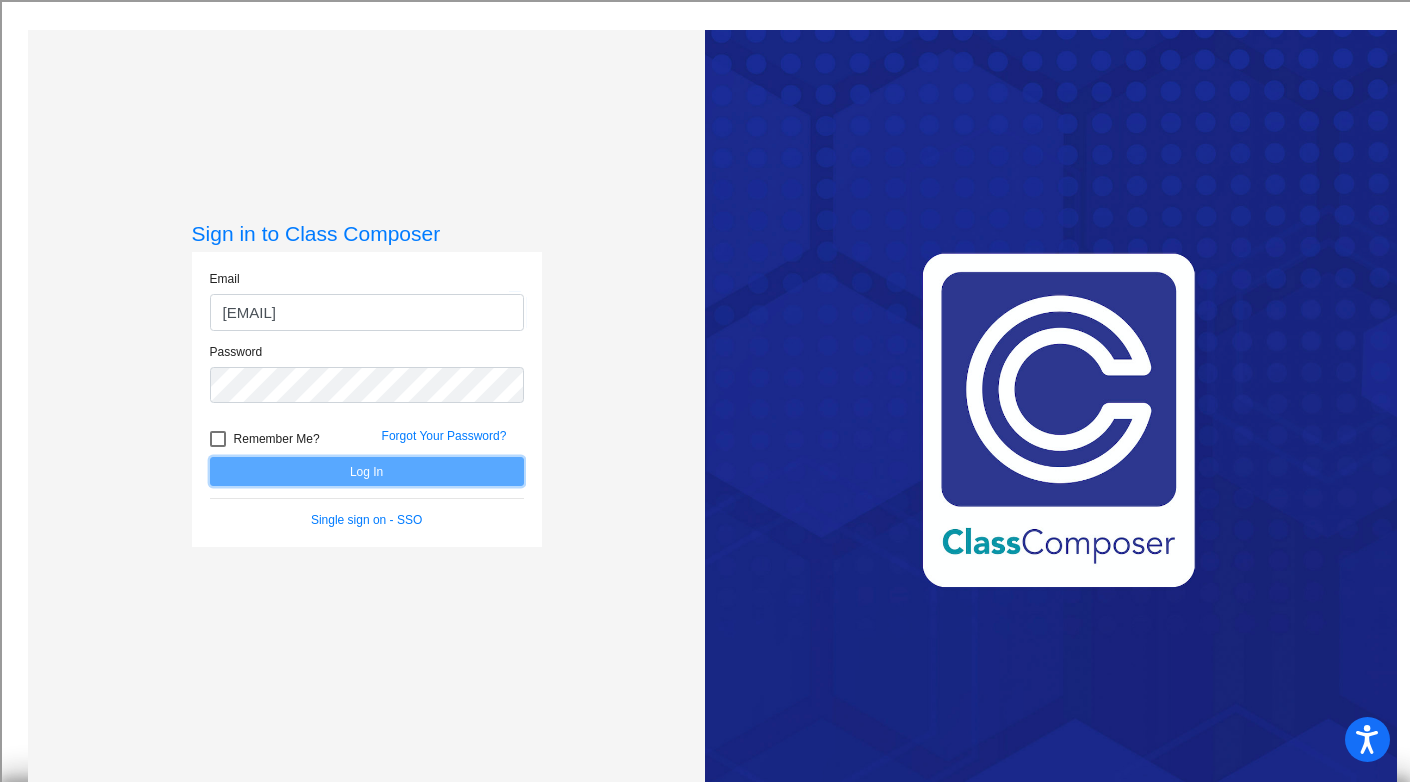 click on "Log In" 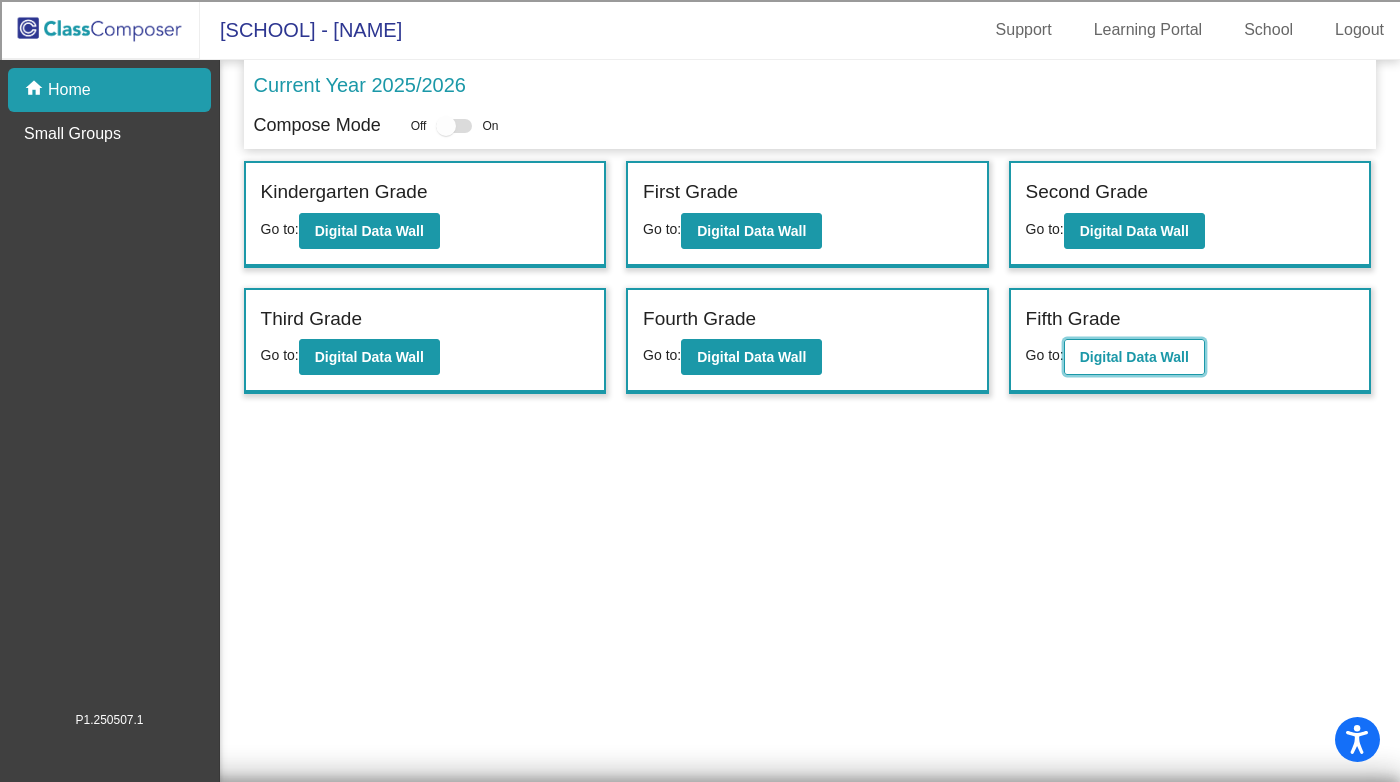 click on "Digital Data Wall" 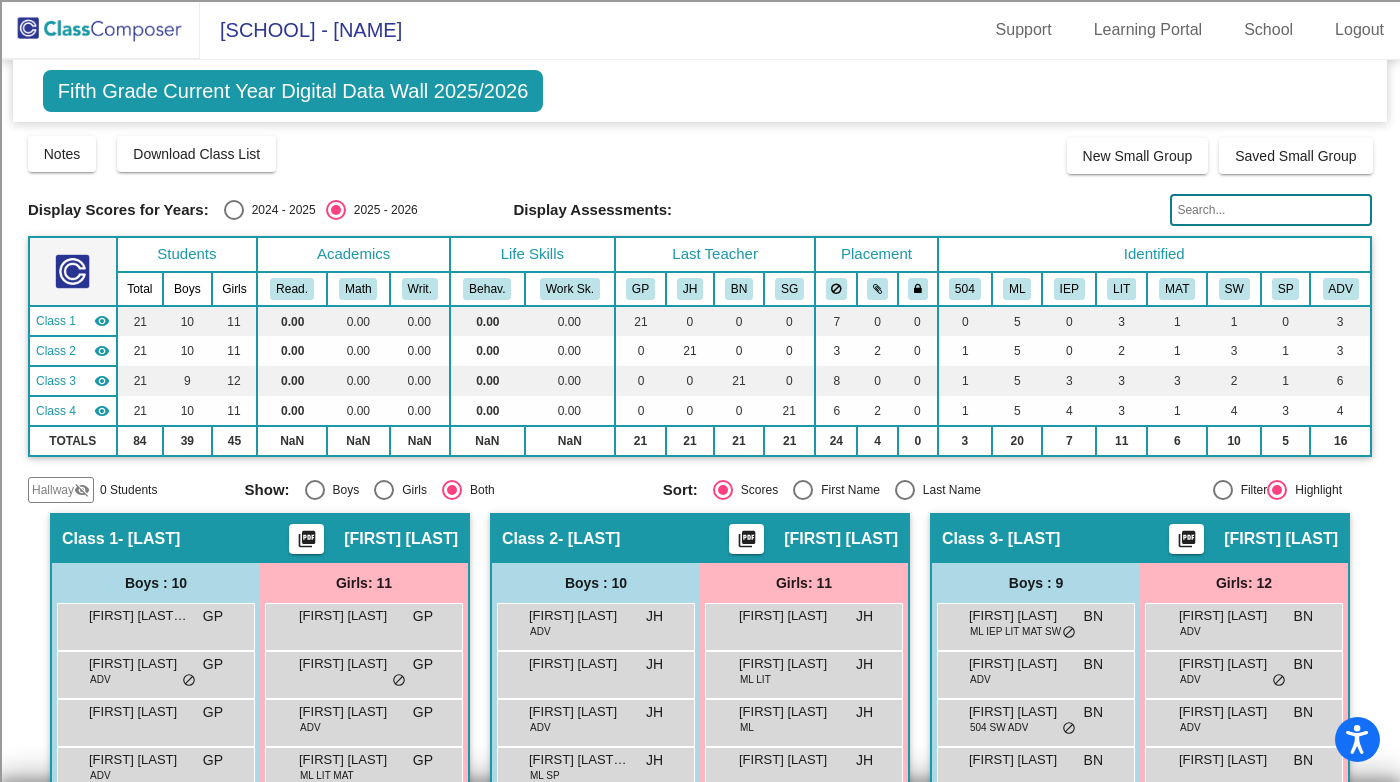 scroll, scrollTop: 0, scrollLeft: 0, axis: both 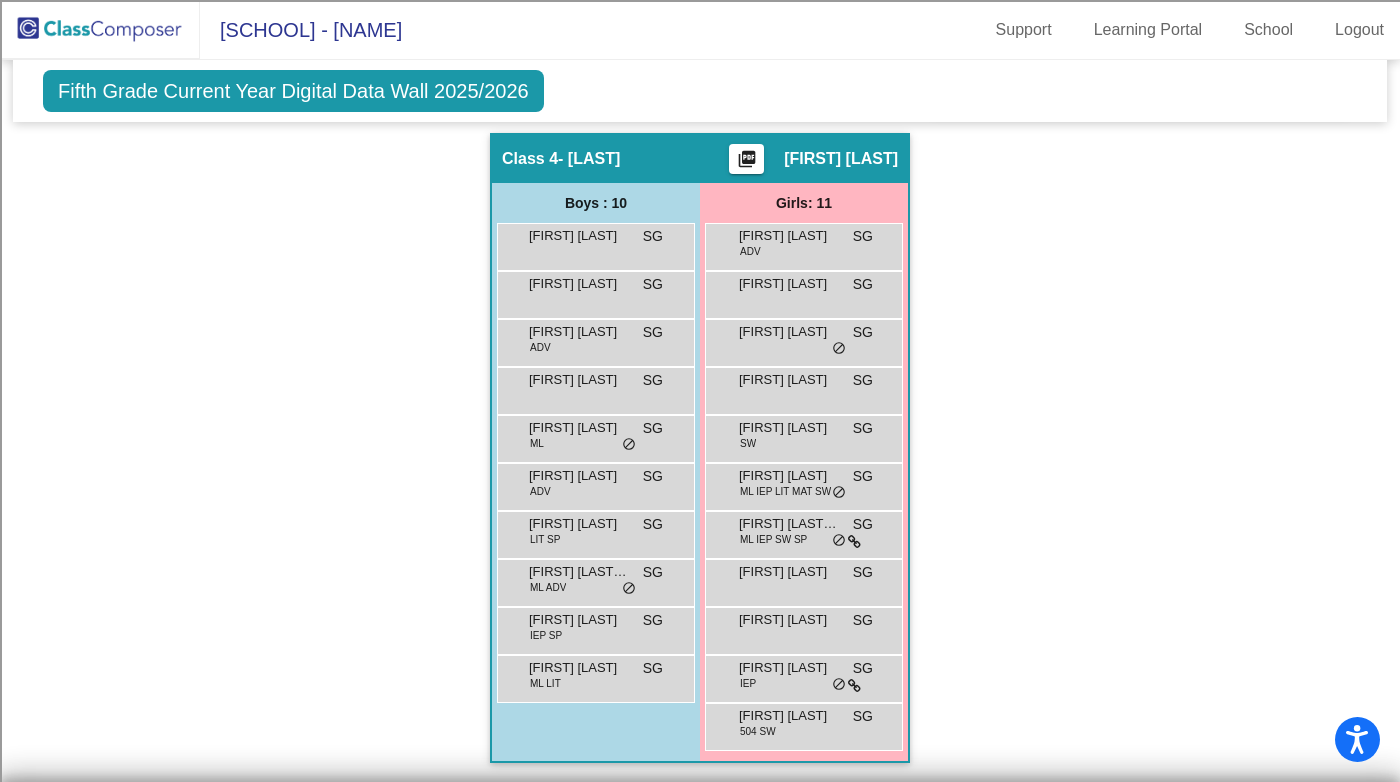 click on "[FIRST] [LAST]" at bounding box center (1229, 18) 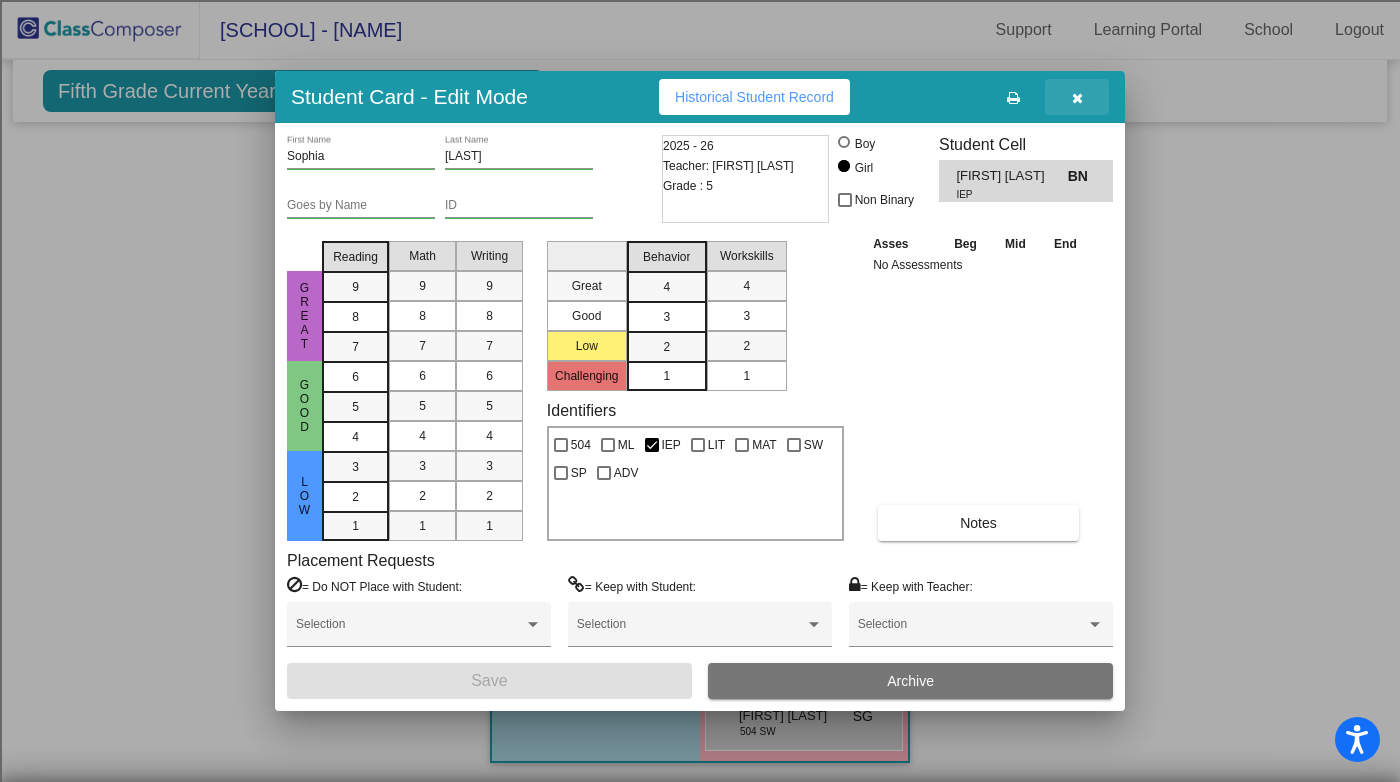 click at bounding box center (1077, 98) 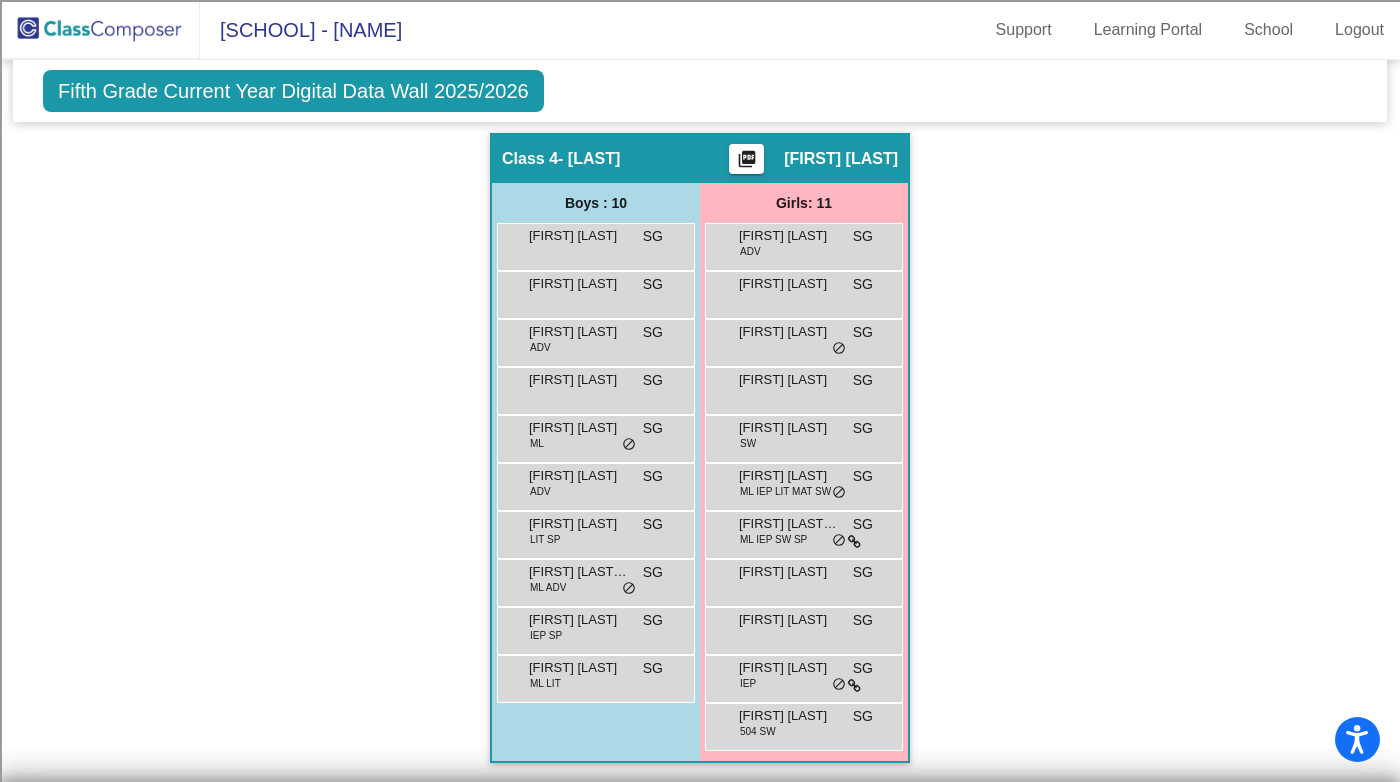 scroll, scrollTop: 0, scrollLeft: 0, axis: both 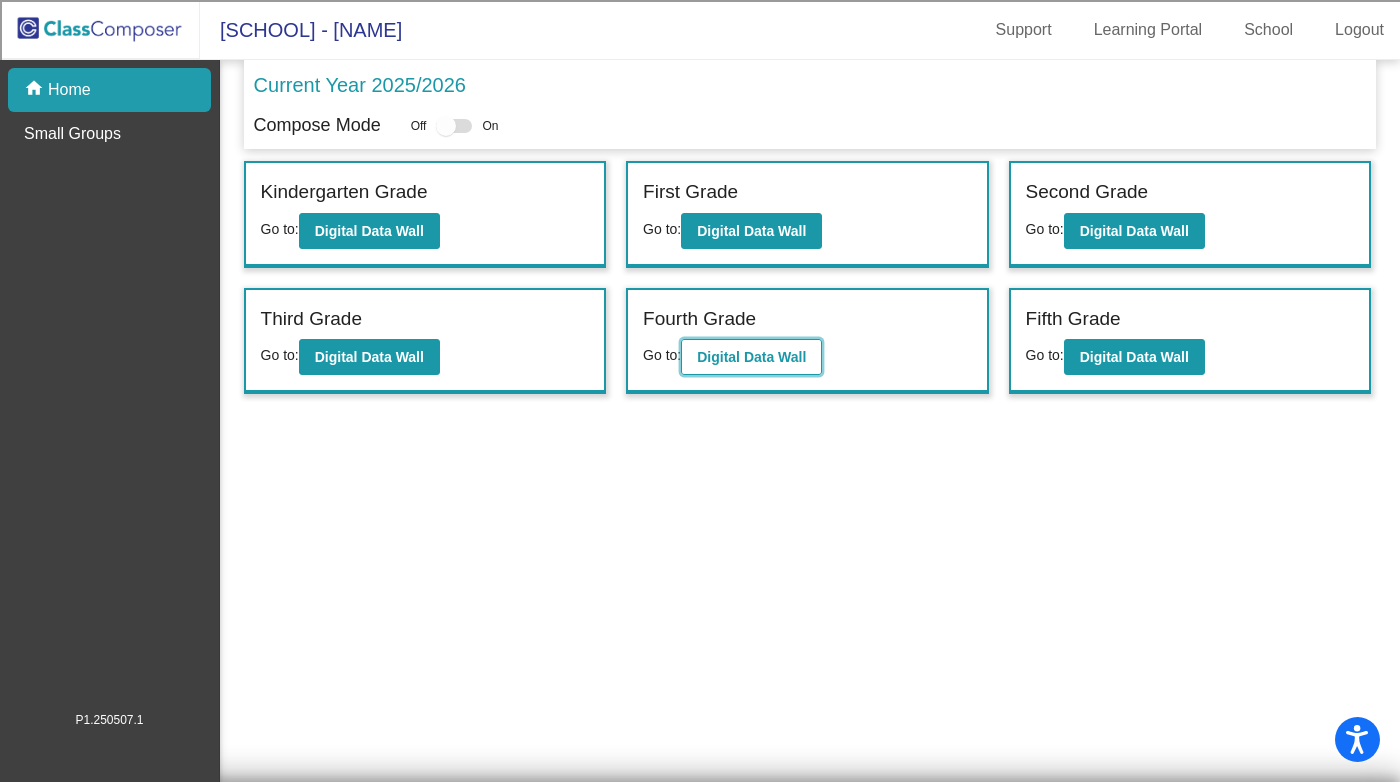 click on "Digital Data Wall" 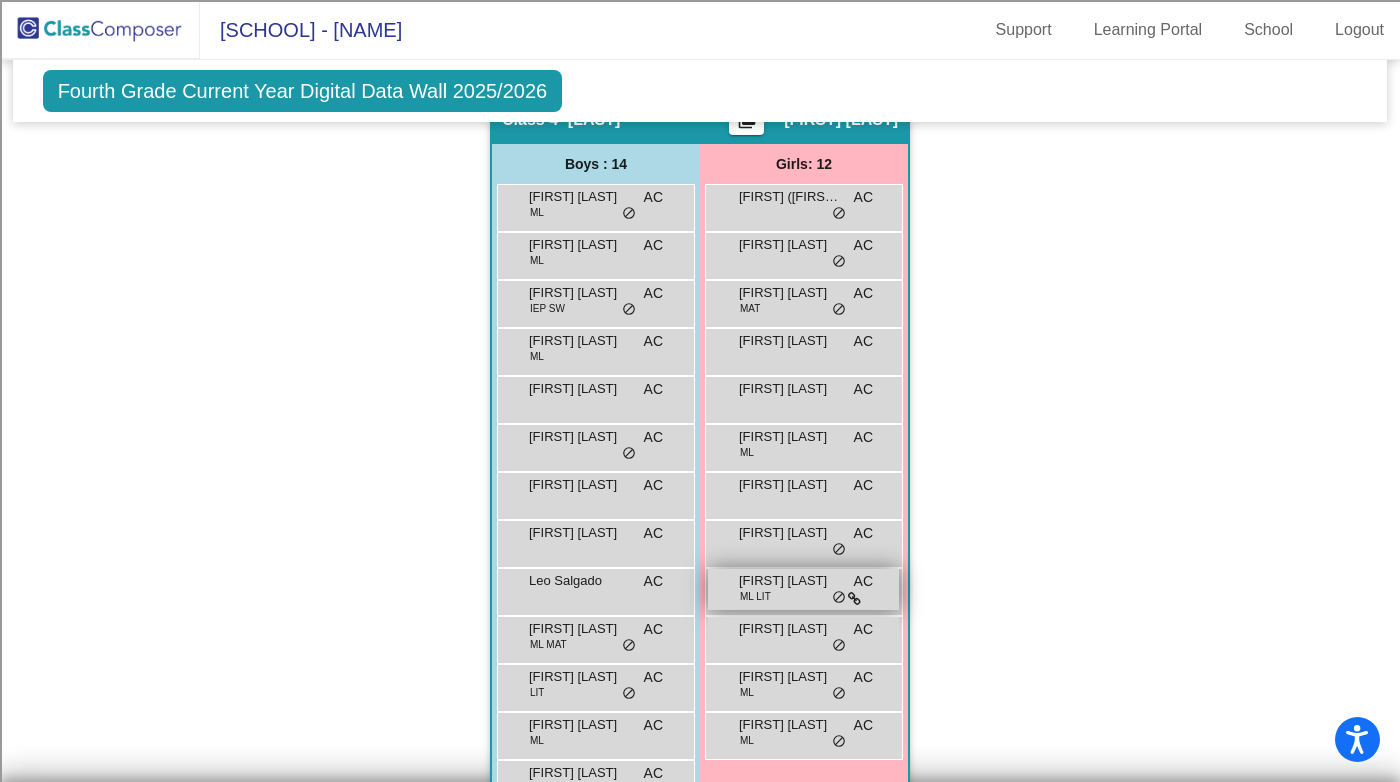 scroll, scrollTop: 1270, scrollLeft: 0, axis: vertical 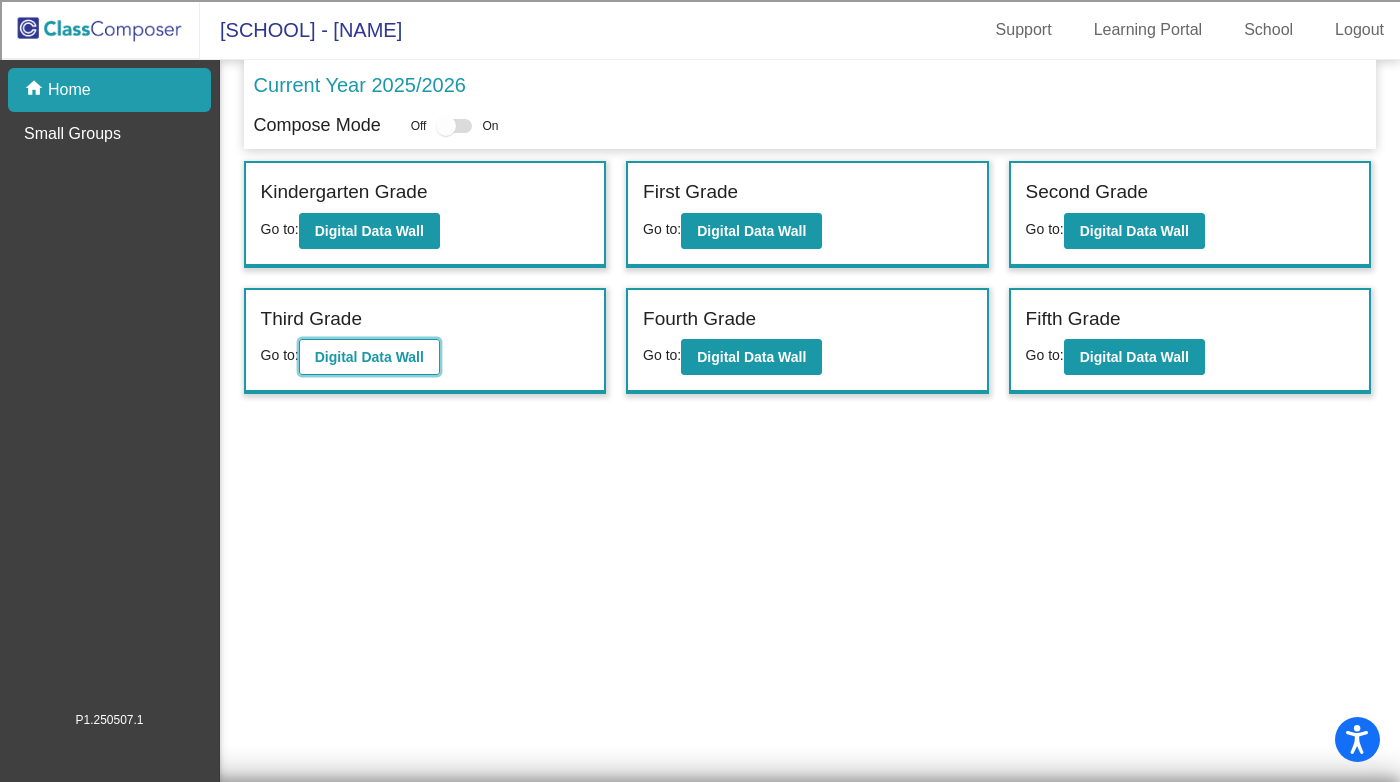 click on "Digital Data Wall" 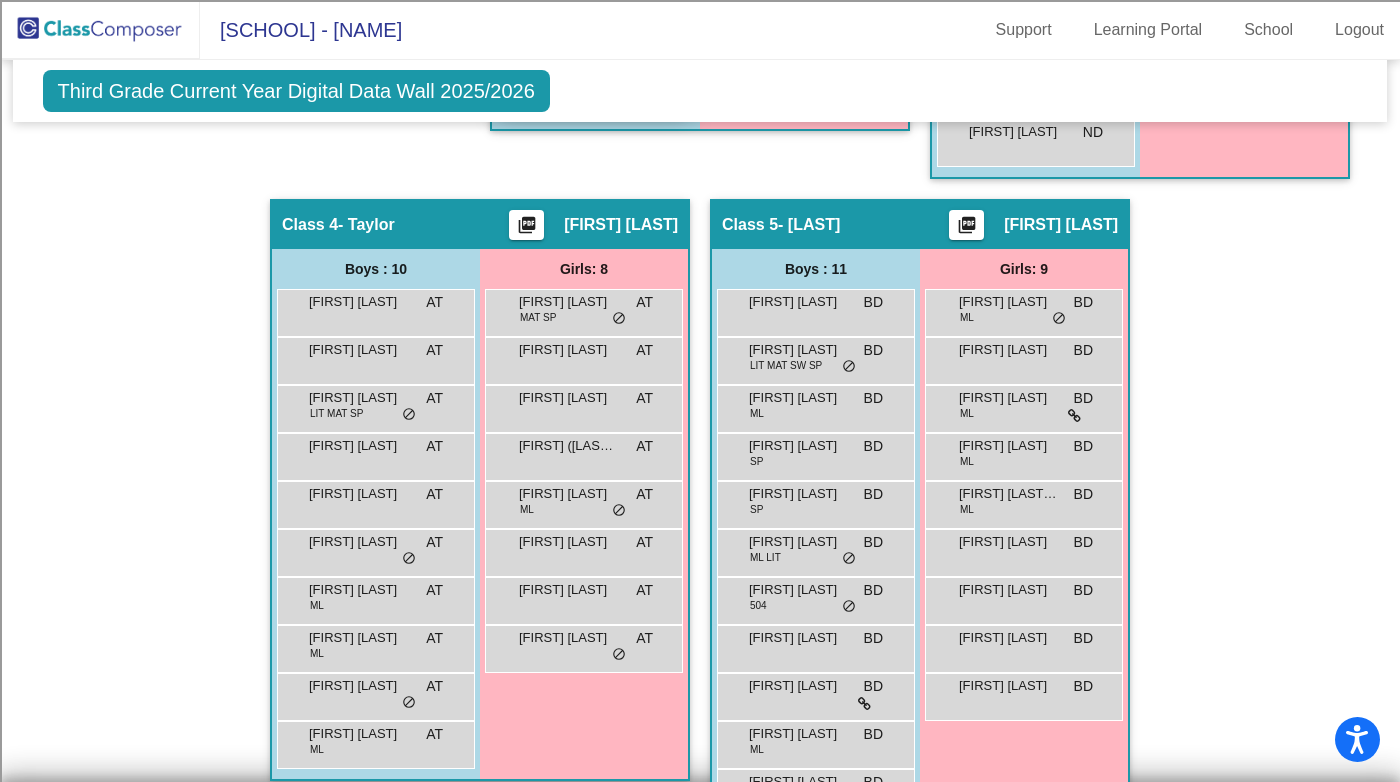 scroll, scrollTop: 1012, scrollLeft: 0, axis: vertical 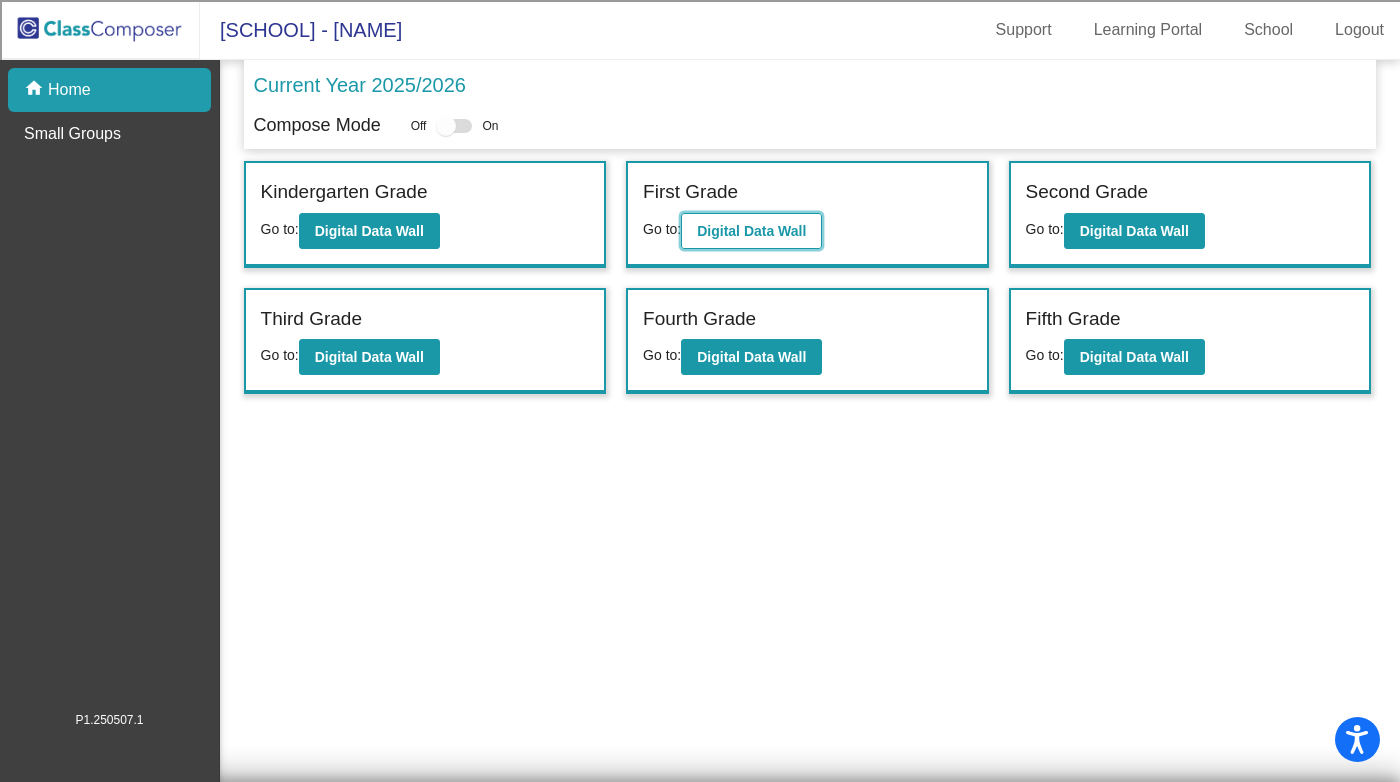 click on "Digital Data Wall" 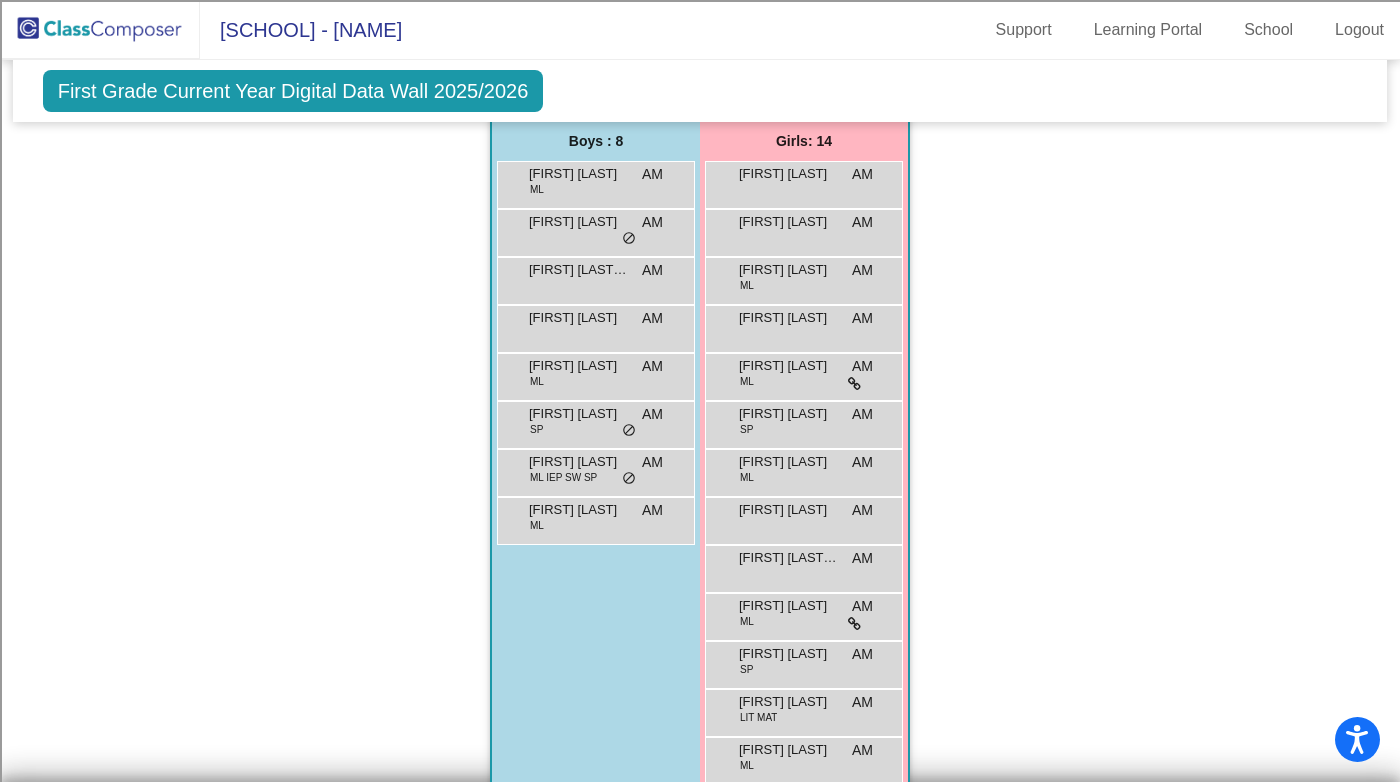 scroll, scrollTop: 1270, scrollLeft: 0, axis: vertical 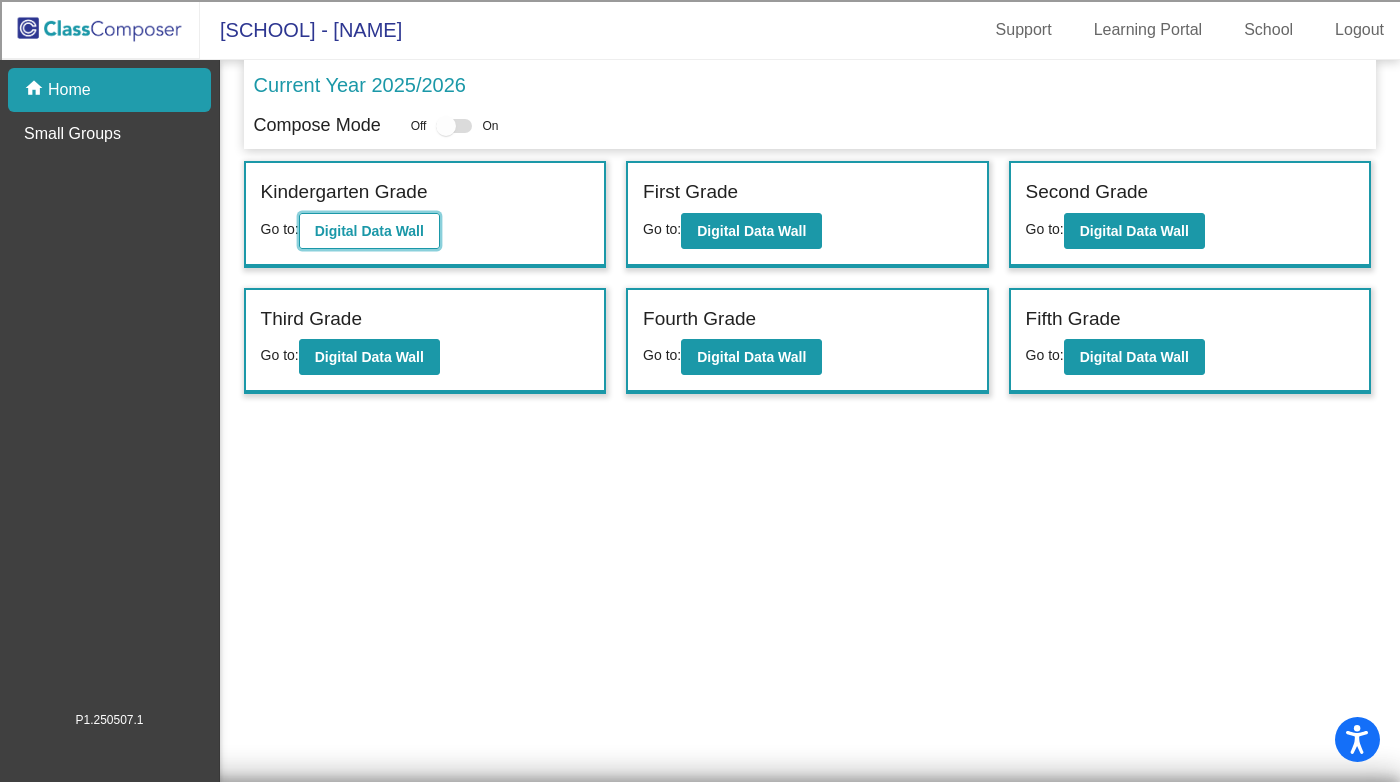 click on "Digital Data Wall" 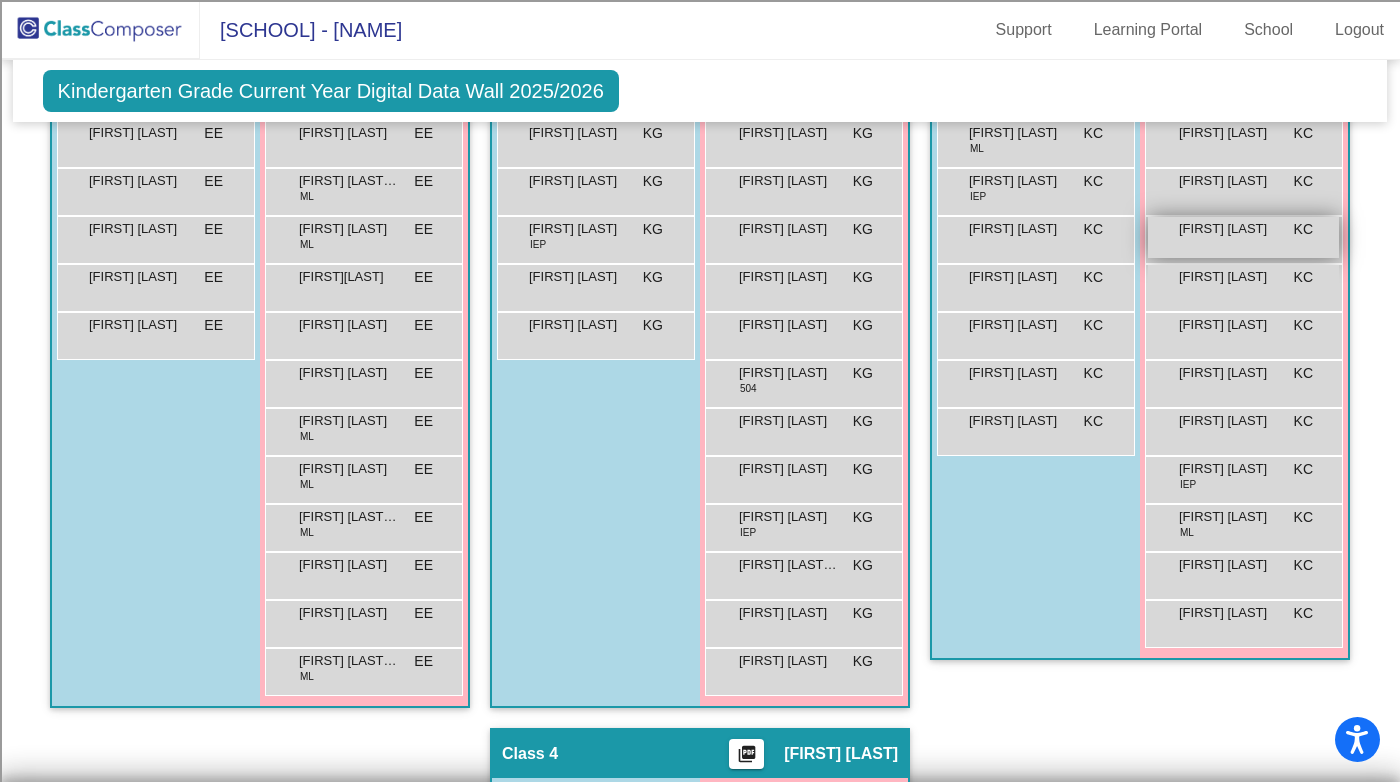 scroll, scrollTop: 0, scrollLeft: 0, axis: both 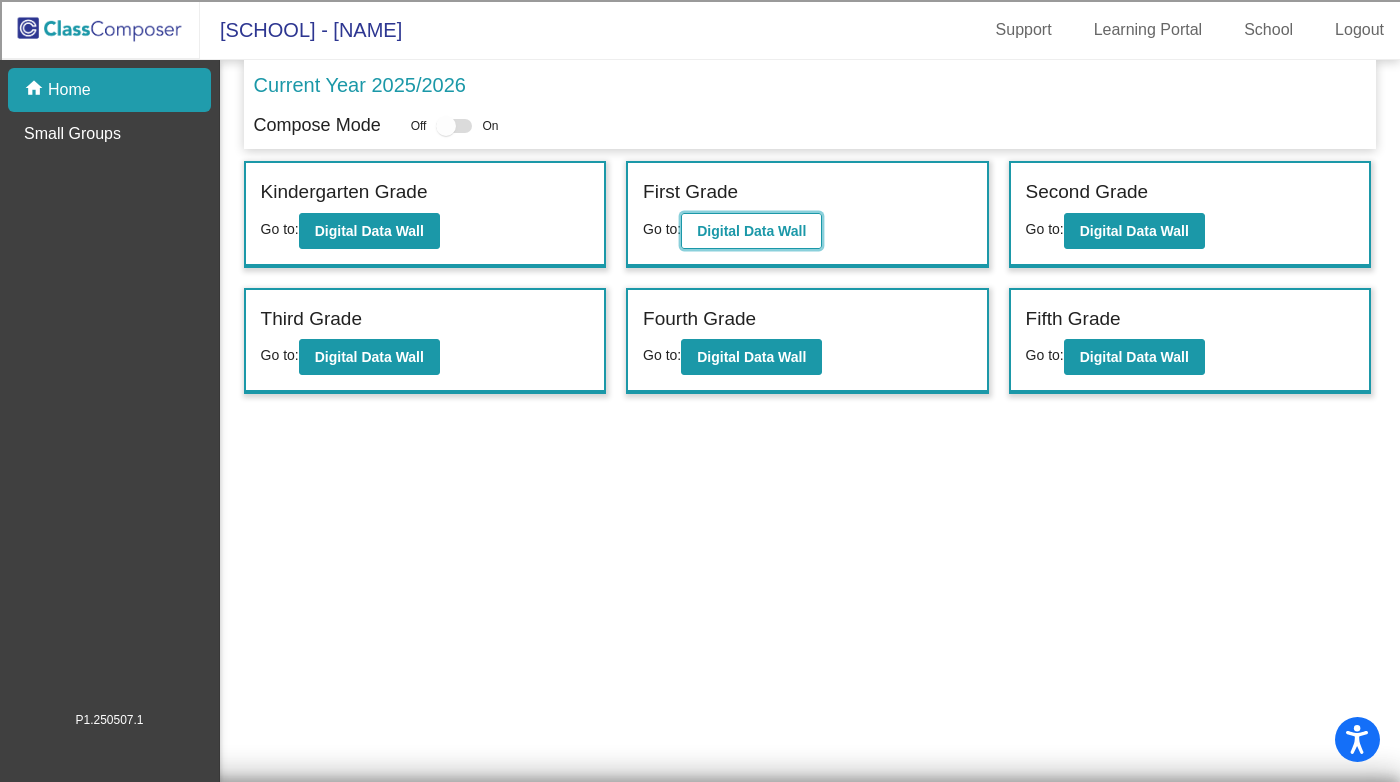 click on "Digital Data Wall" 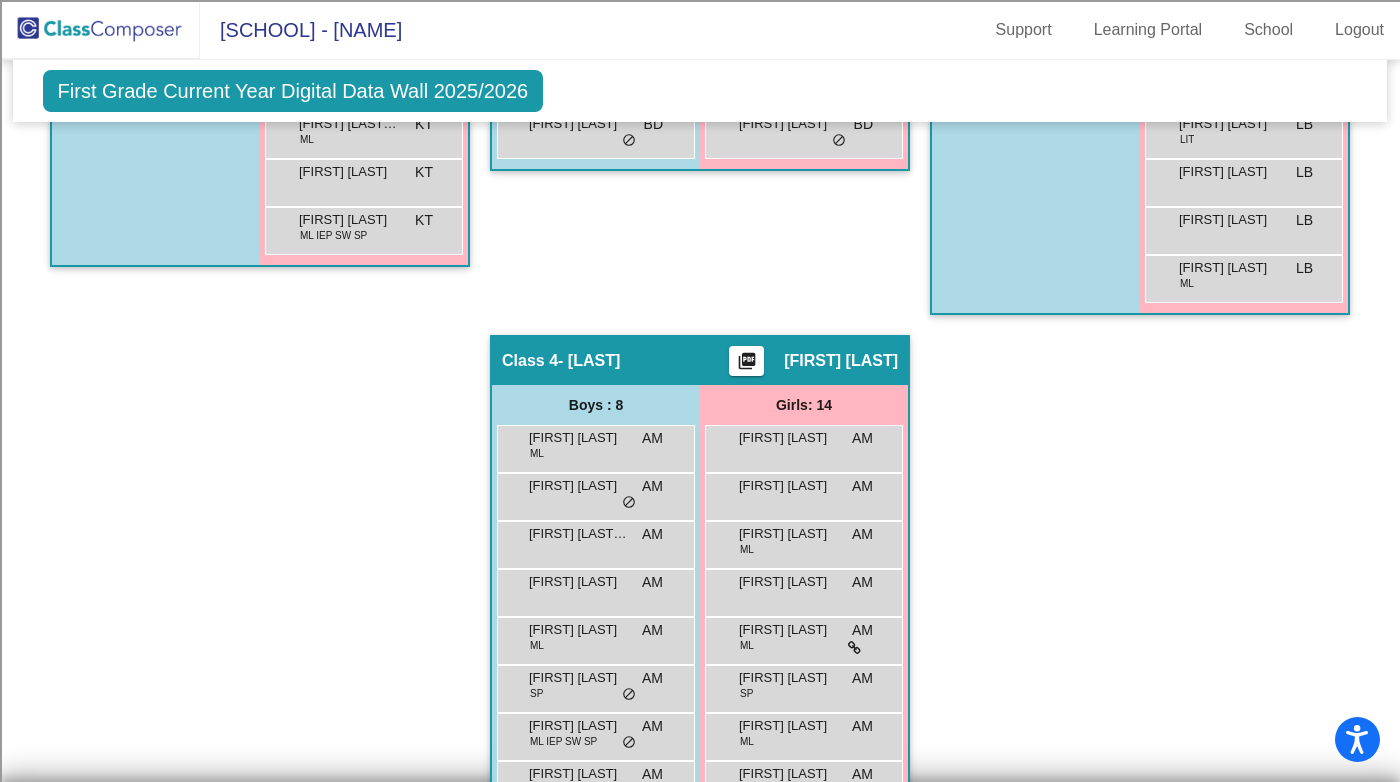 scroll, scrollTop: 0, scrollLeft: 0, axis: both 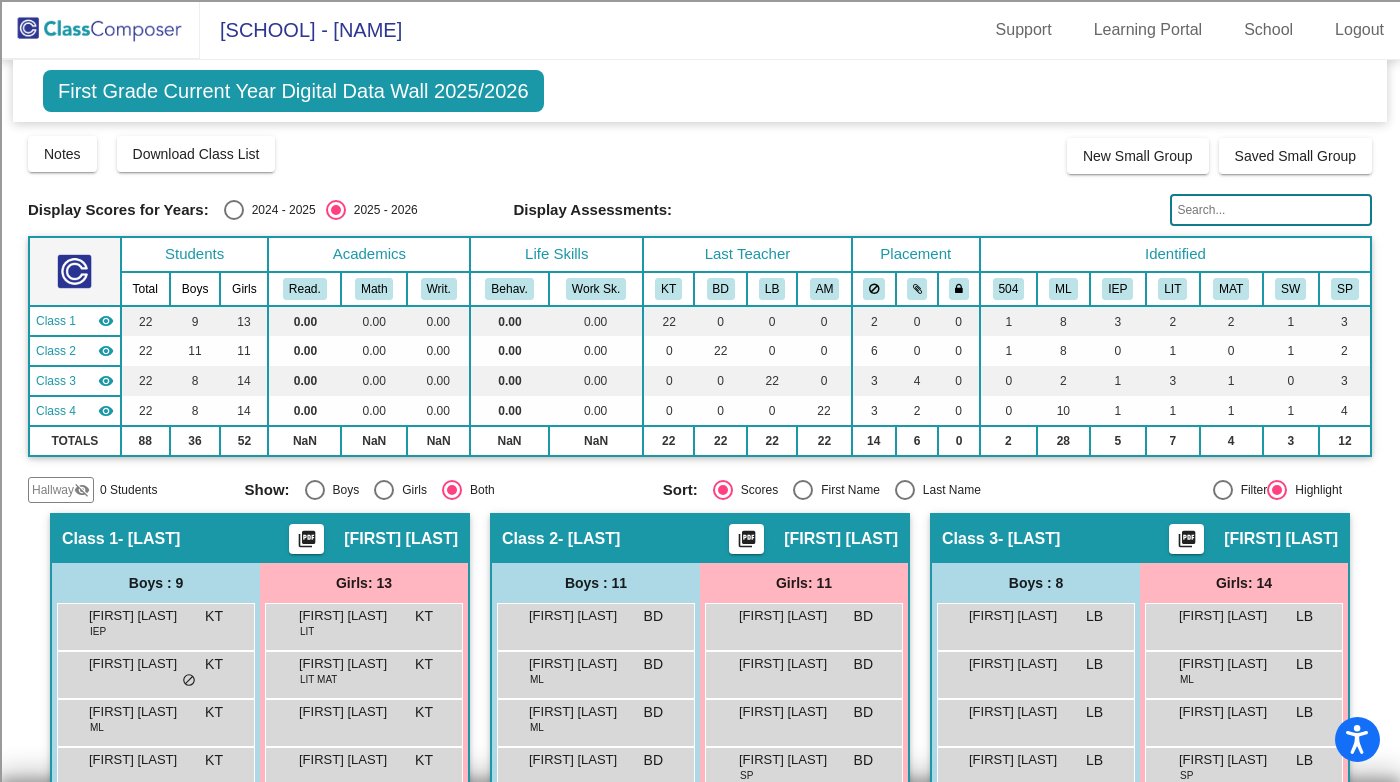 click 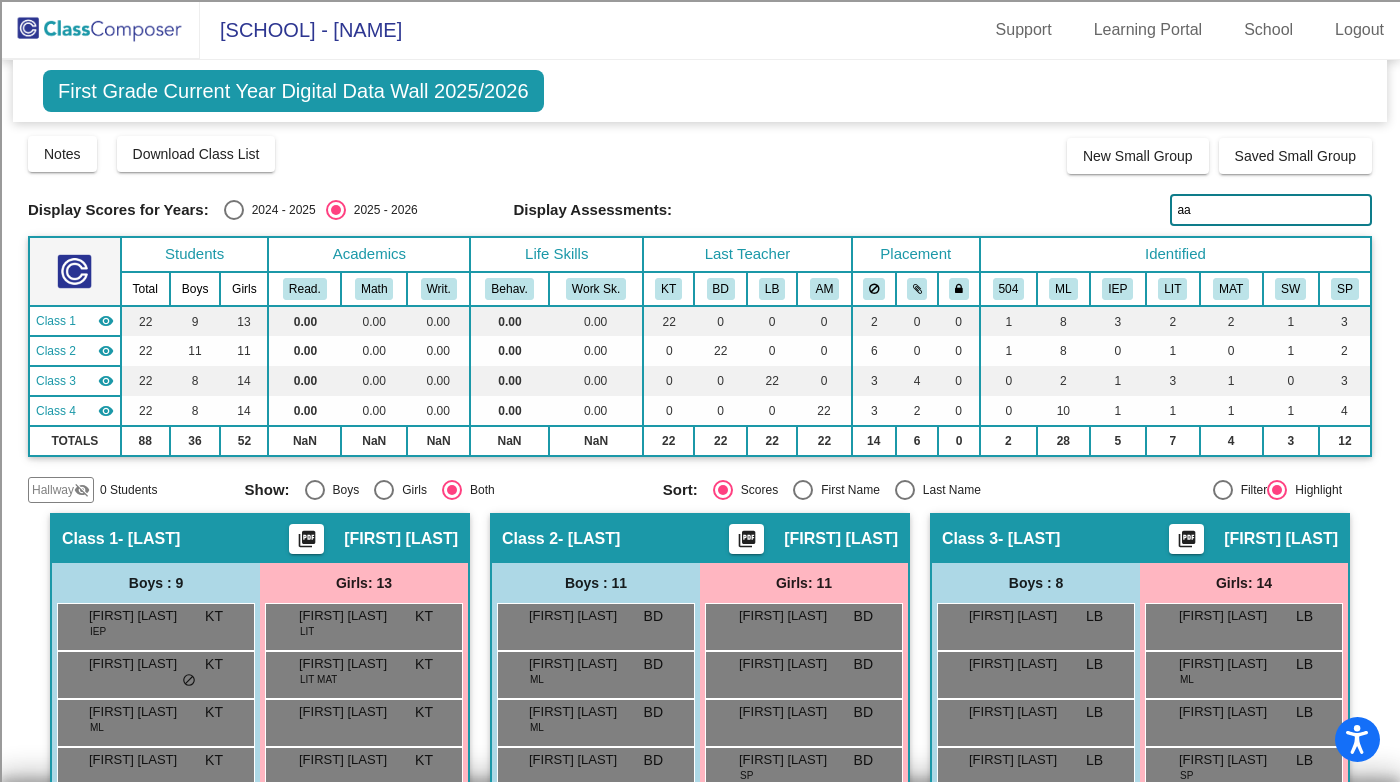 type on "a" 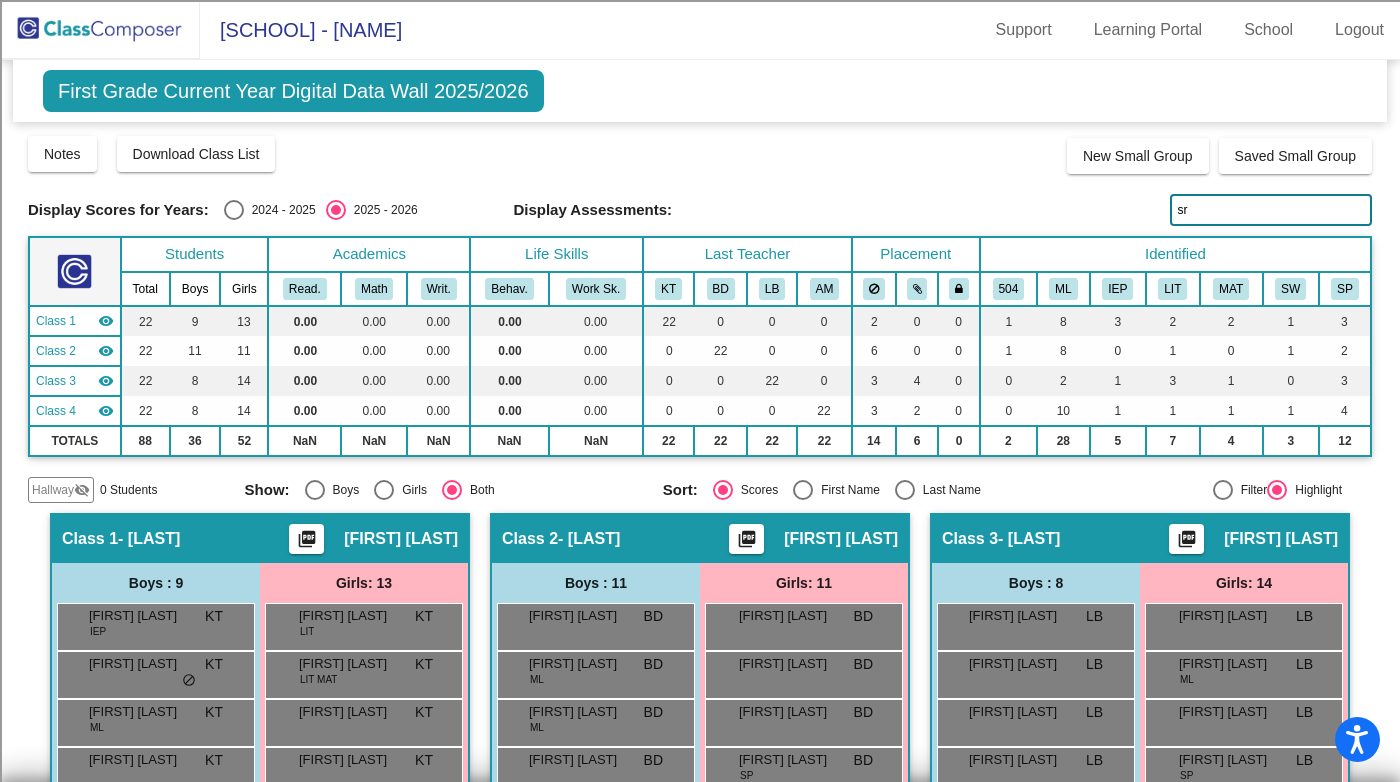 type on "s" 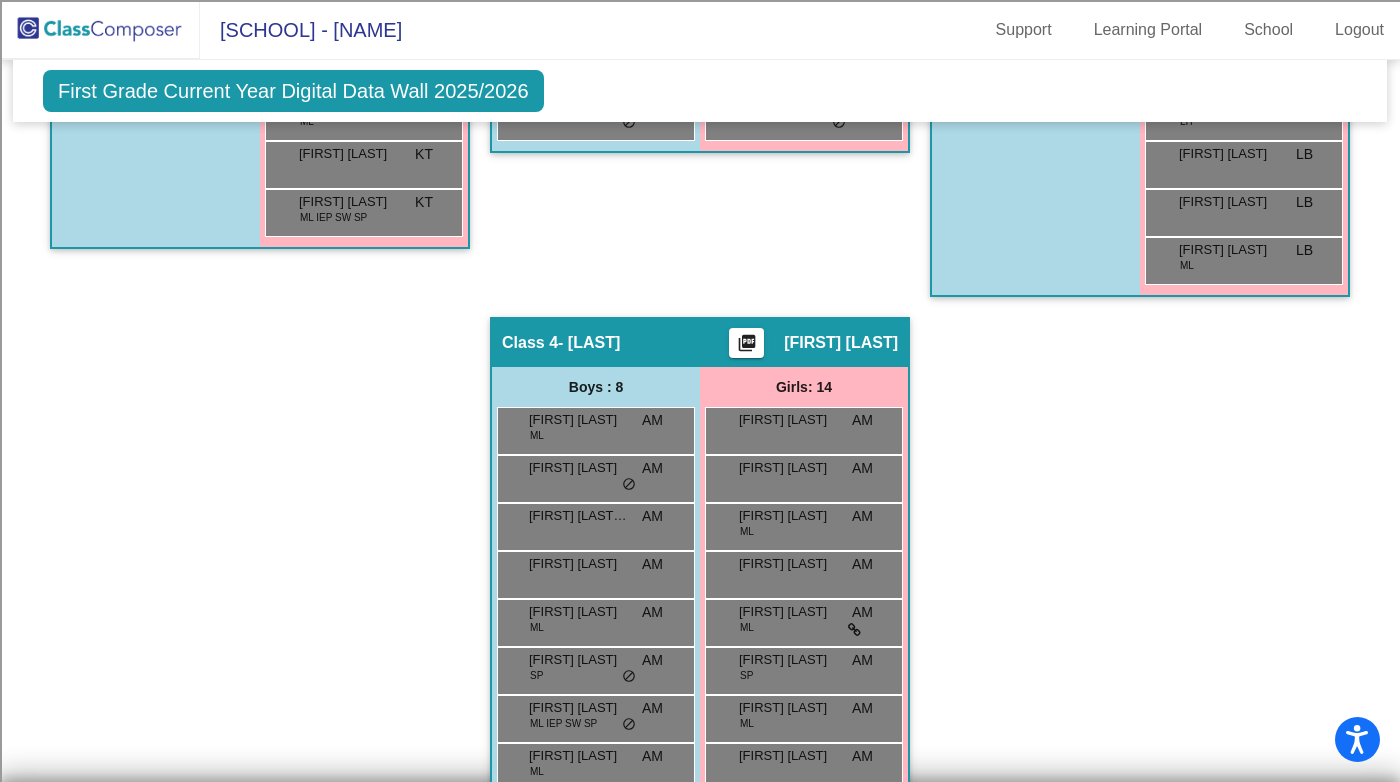 scroll, scrollTop: 0, scrollLeft: 0, axis: both 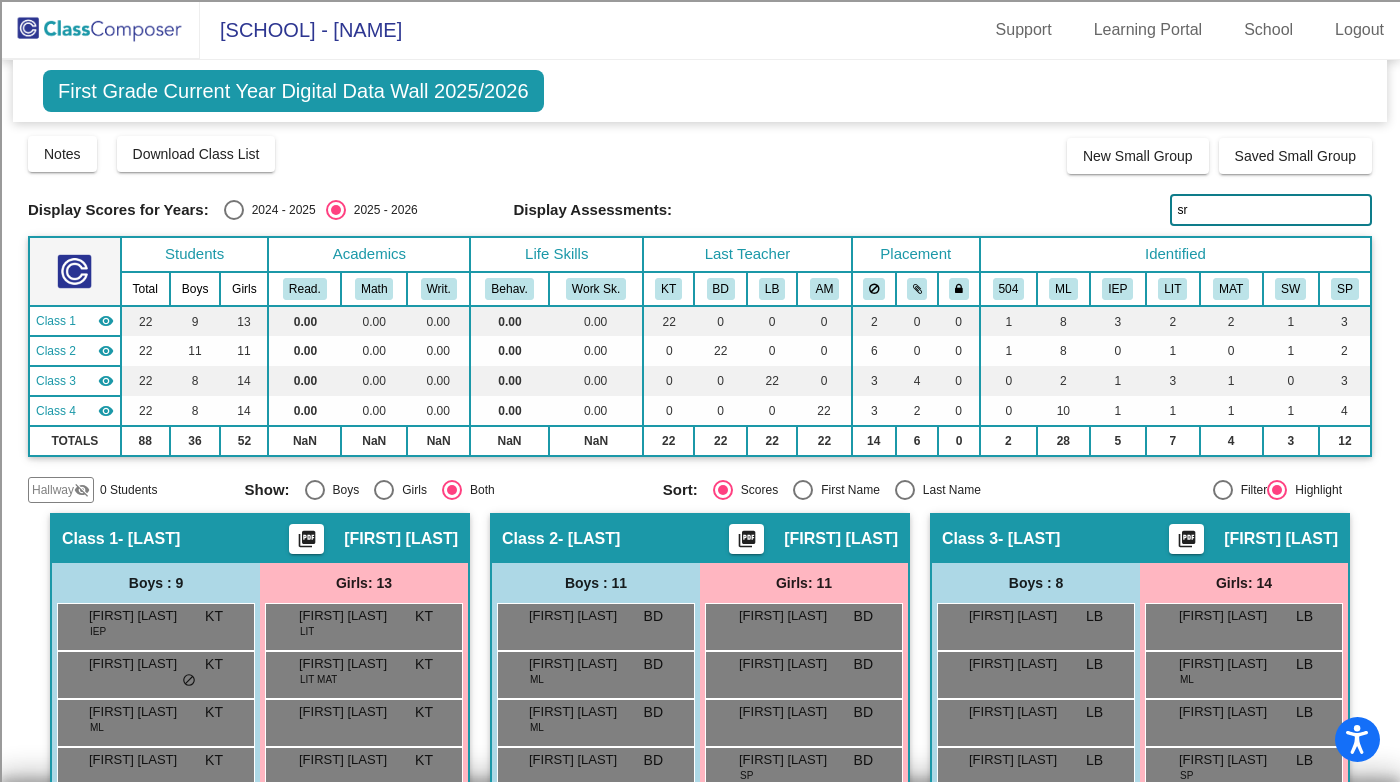 type on "s" 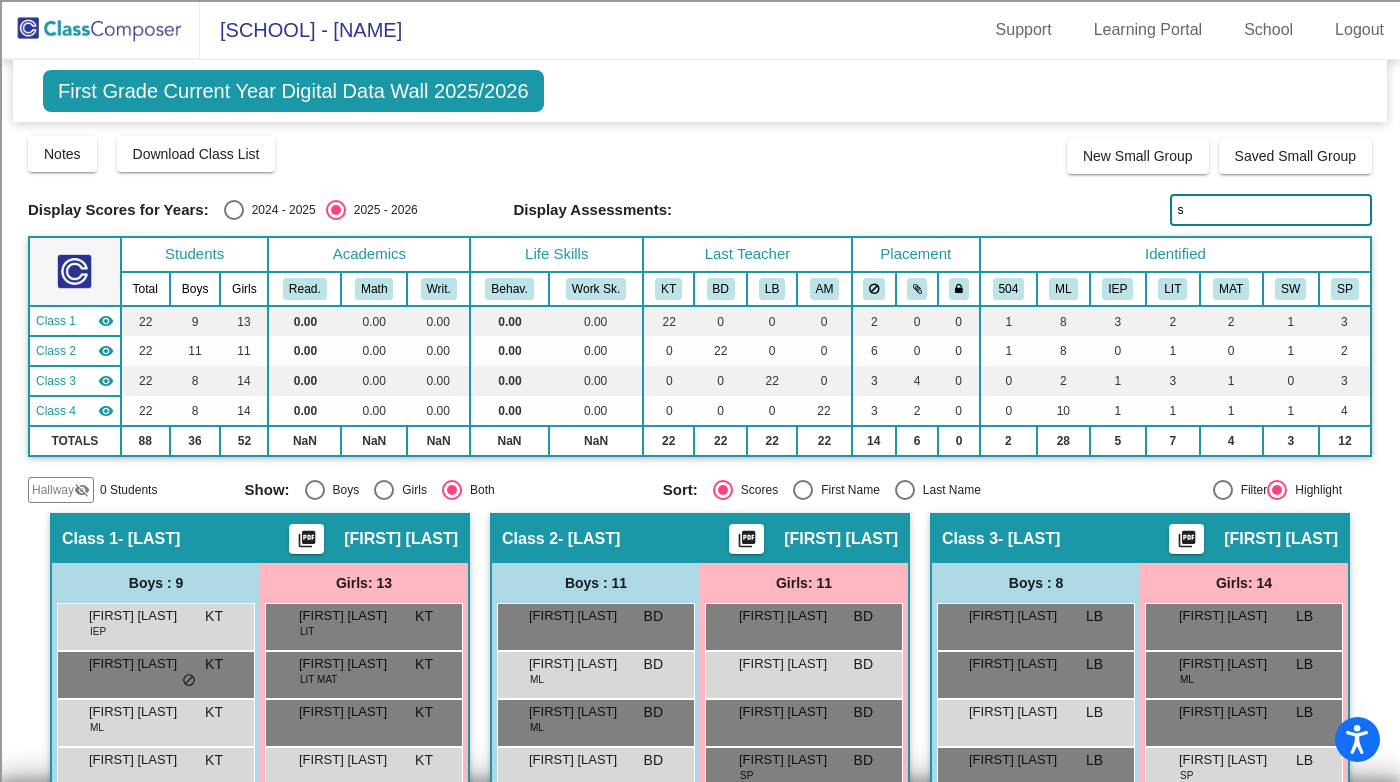 type 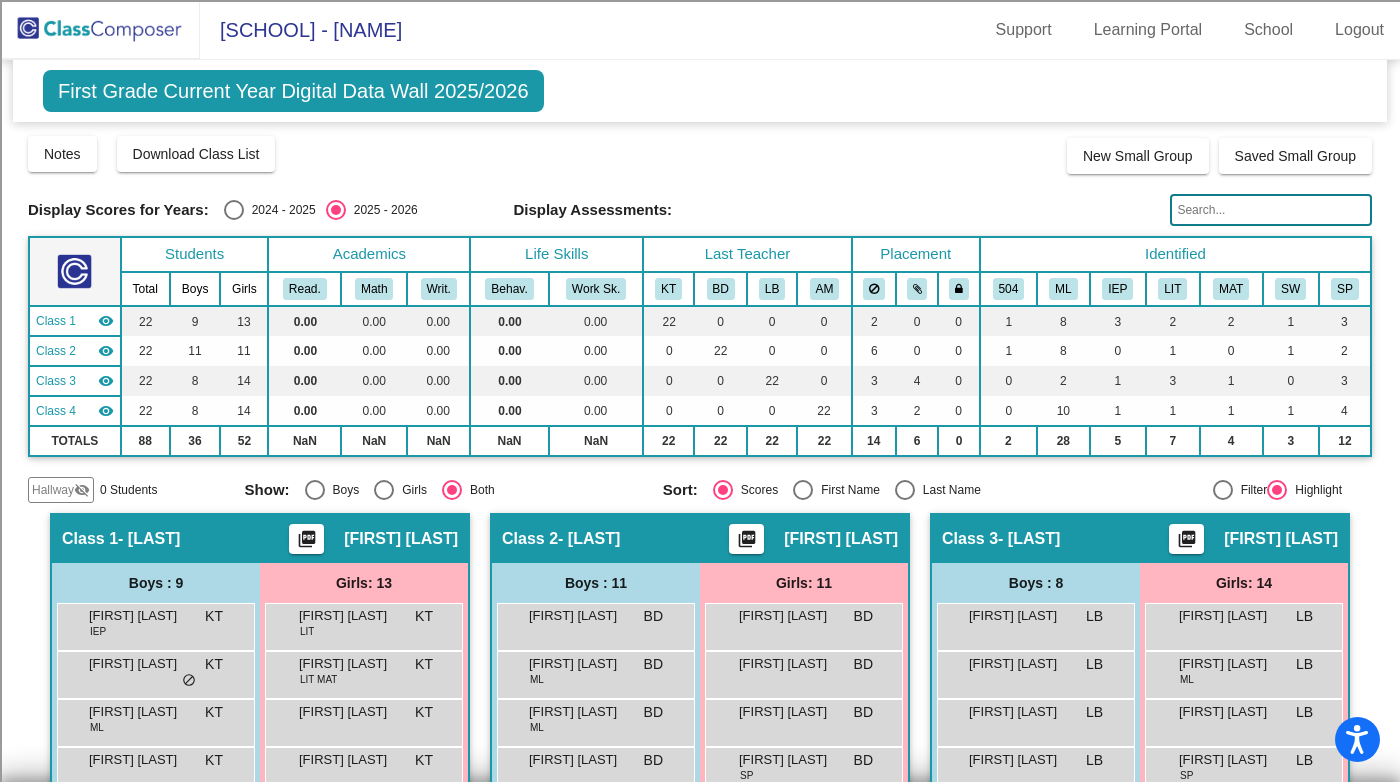 click on "Hallway - Hallway Class picture_as_pdf Add Student First Name Last Name Student Id (Recommended) Boy Girl Non Binary Add Close Boys : 9 Alister Zucek IEP KT lock do_not_disturb_alt Bennett Avdoian KT lock do_not_disturb_alt Kushagra Shah ML KT lock do_not_disturb_alt Liam Shah KT lock do_not_disturb_alt Liam Vazquez ML MAT KT lock do_not_disturb_alt Nivas Dhananchezhiyan ML KT lock do_not_disturb_alt Owen Lammie 504 SP KT lock do_not_disturb_alt Ozan Aktan KT lock do_not_disturb_alt Parker Roush KT lock do_not_disturb_alt Girls: 13 Adeline Coren LIT KT lock do_not_disturb_alt Ariel Lopez LIT MAT KT lock do_not_disturb_alt Avery Dugan KT lock do_not_disturb_alt Eleanor Childers KT lock do_not_disturb_alt Emma Baranovski ML KT lock do_not_disturb_alt Hanrya Palla ML KT lock do_not_disturb_alt KT KT" 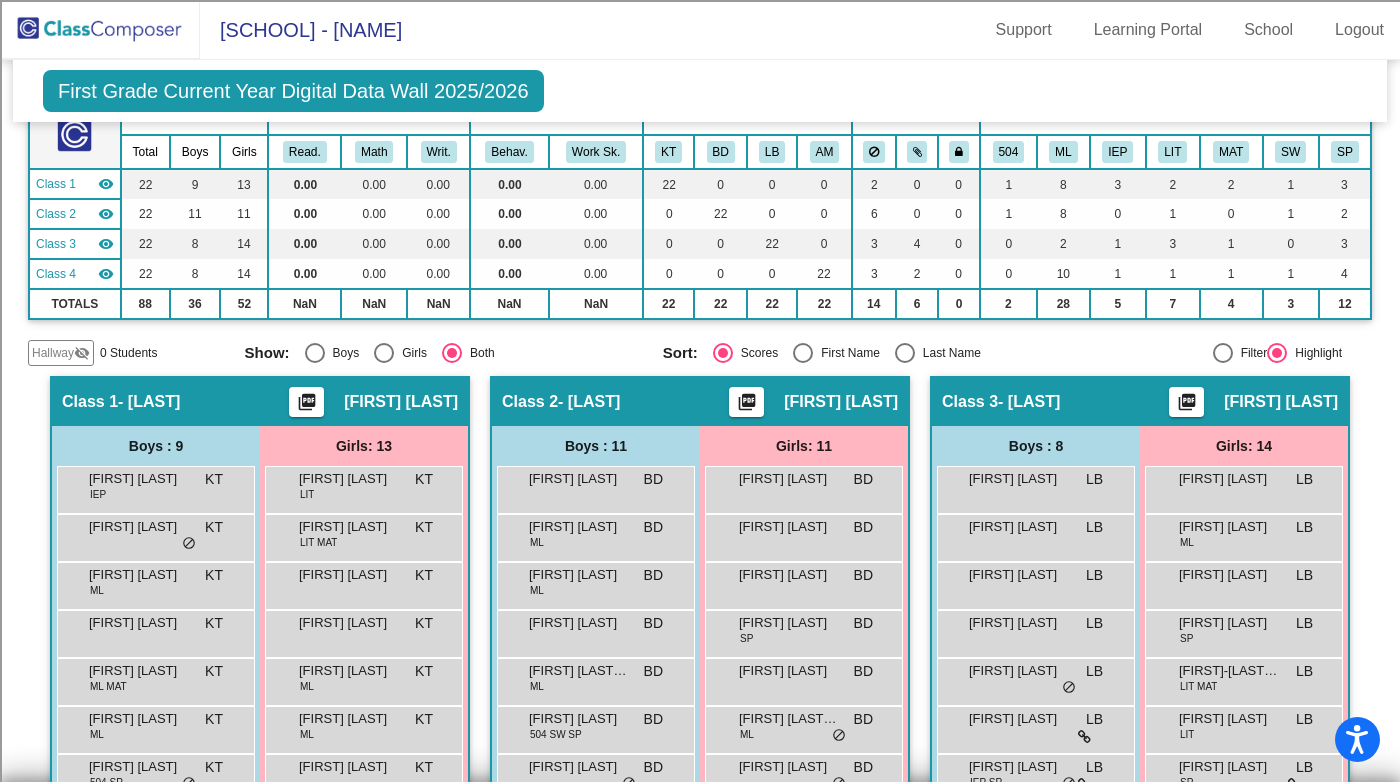 scroll, scrollTop: 174, scrollLeft: 0, axis: vertical 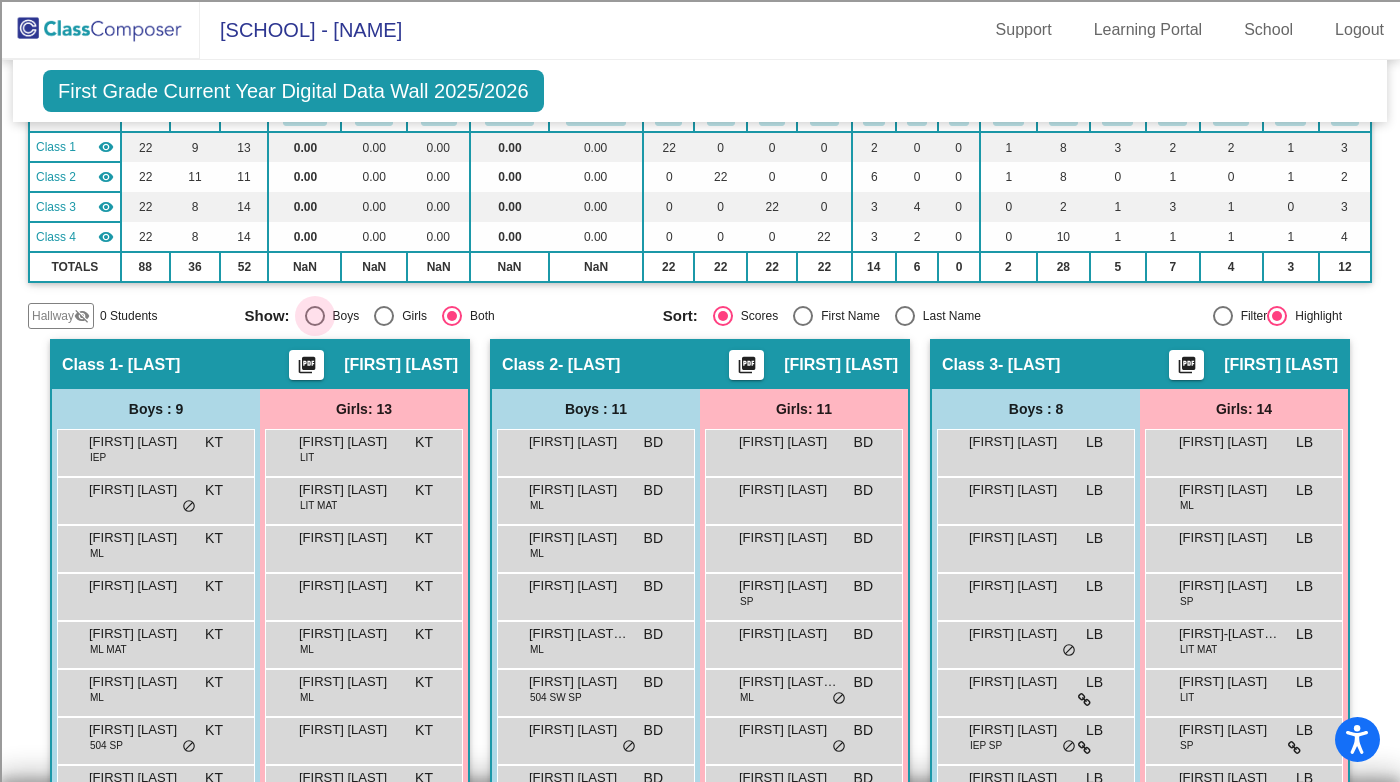 click at bounding box center [315, 316] 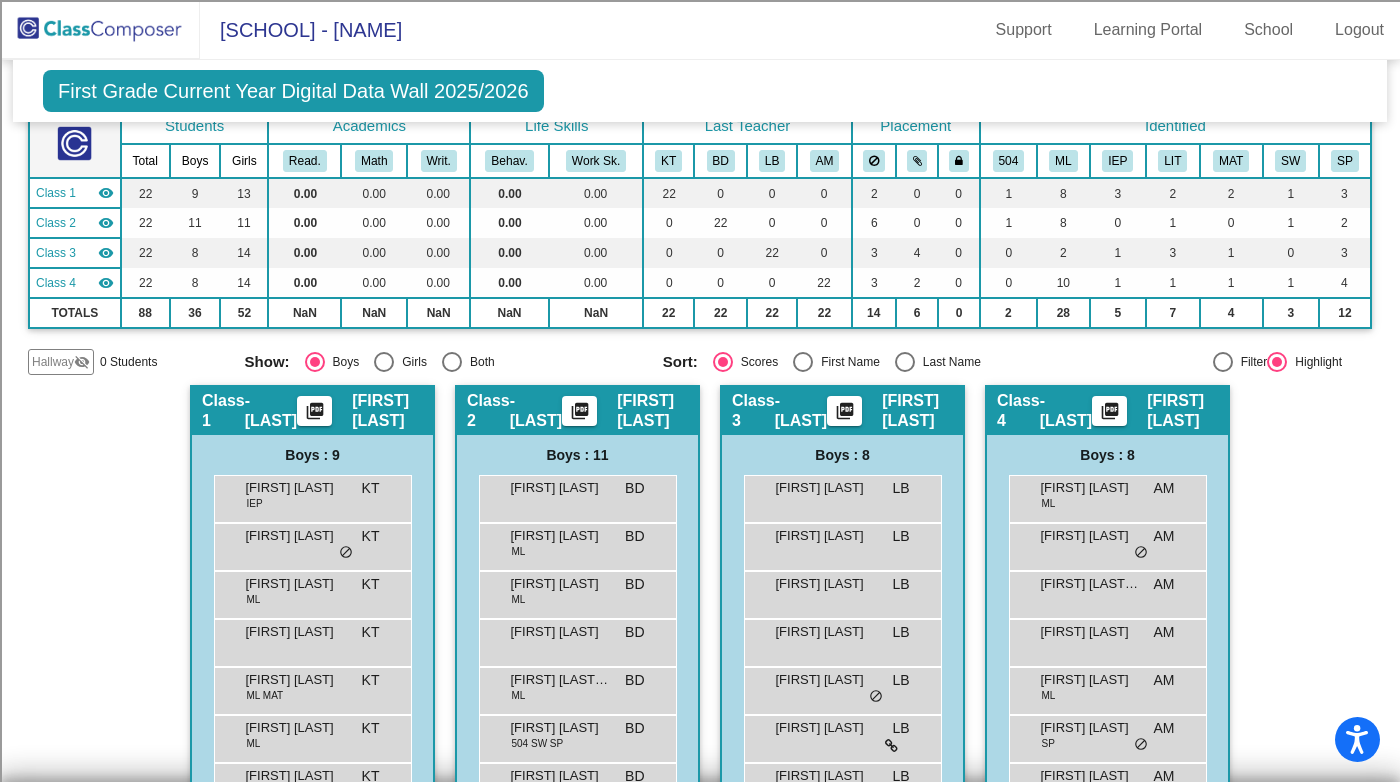 scroll, scrollTop: 0, scrollLeft: 0, axis: both 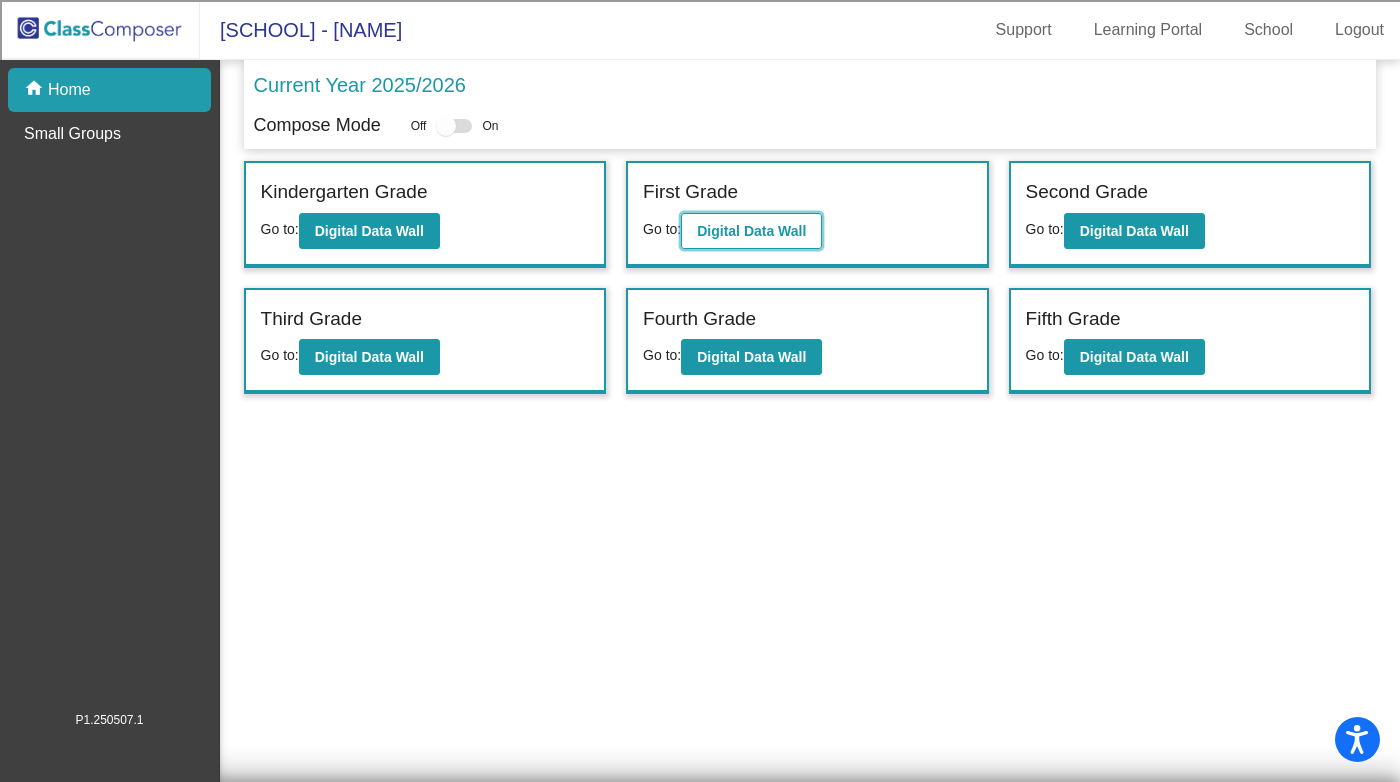 click on "Digital Data Wall" 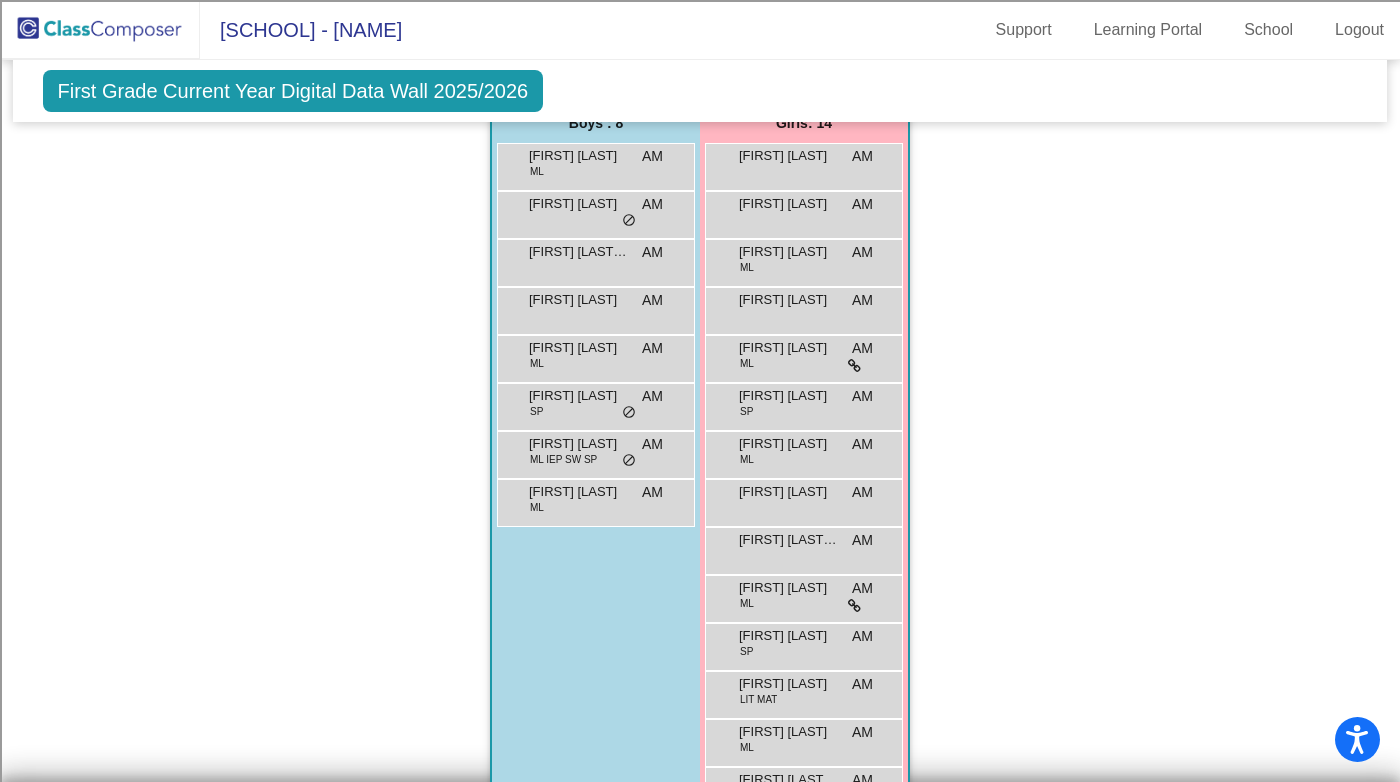 scroll, scrollTop: 1270, scrollLeft: 0, axis: vertical 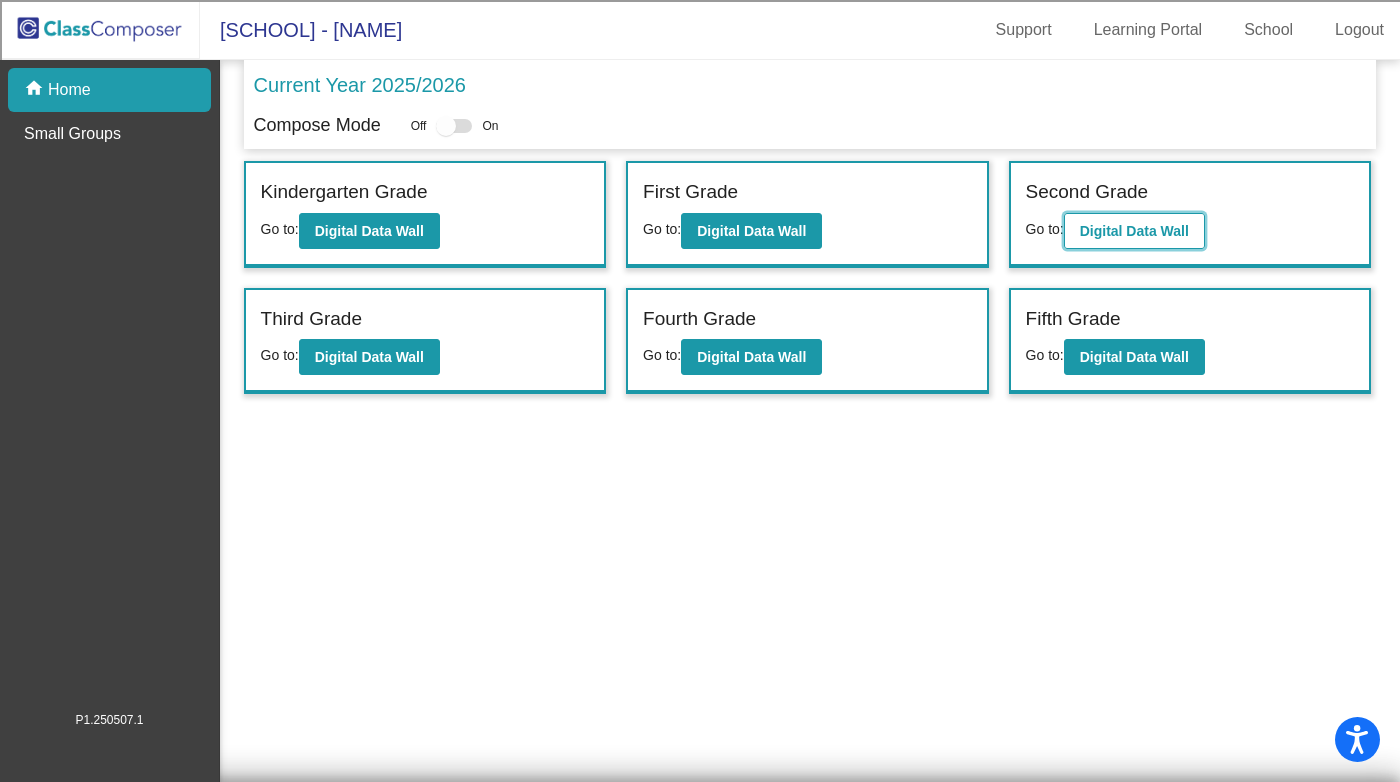 click on "Digital Data Wall" 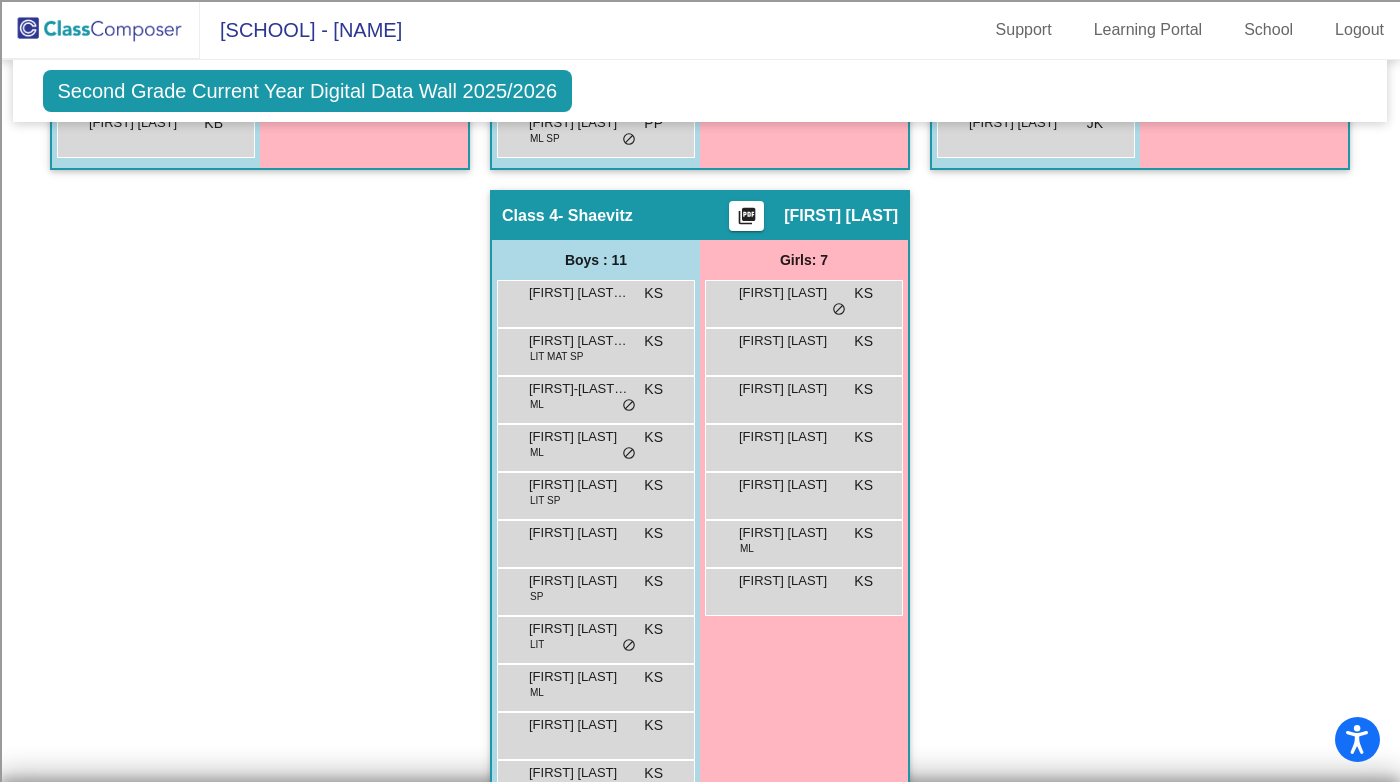 scroll, scrollTop: 1126, scrollLeft: 0, axis: vertical 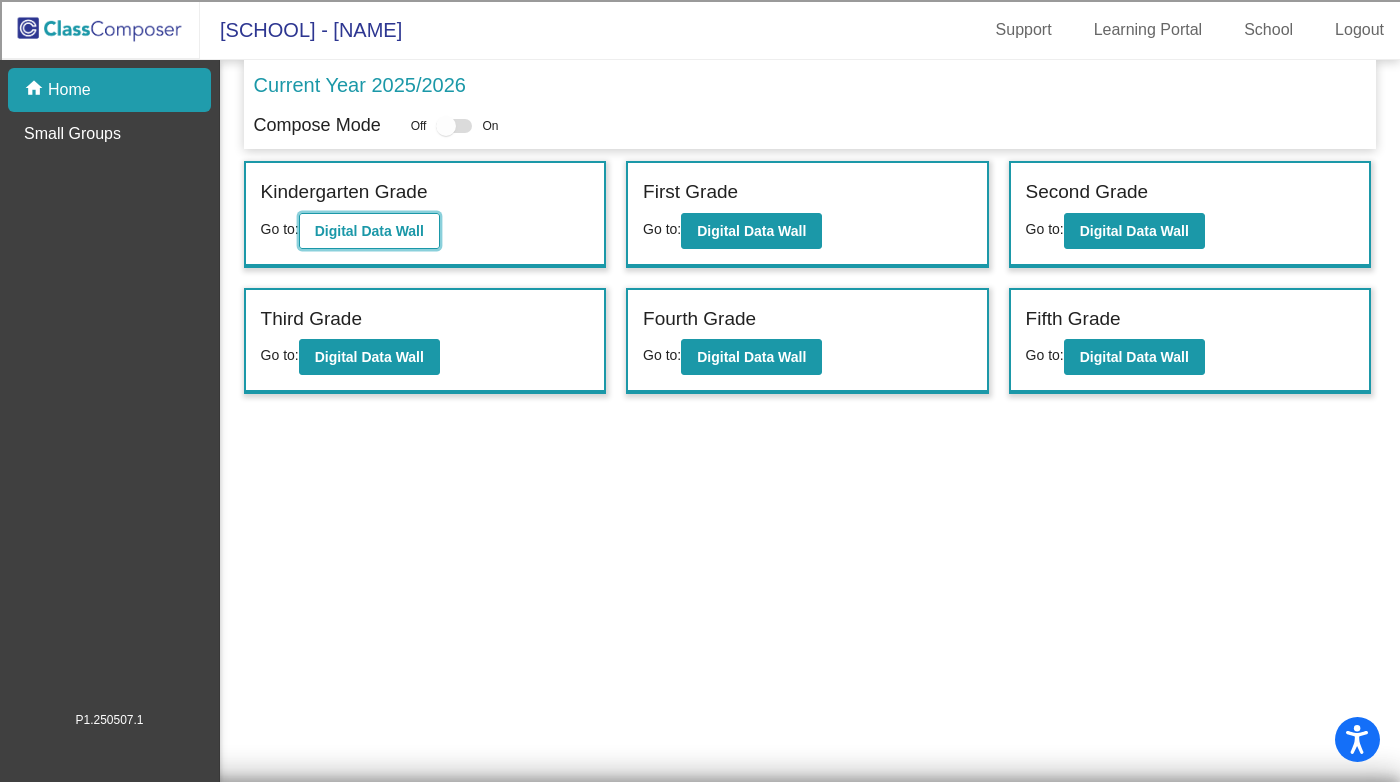 click on "Digital Data Wall" 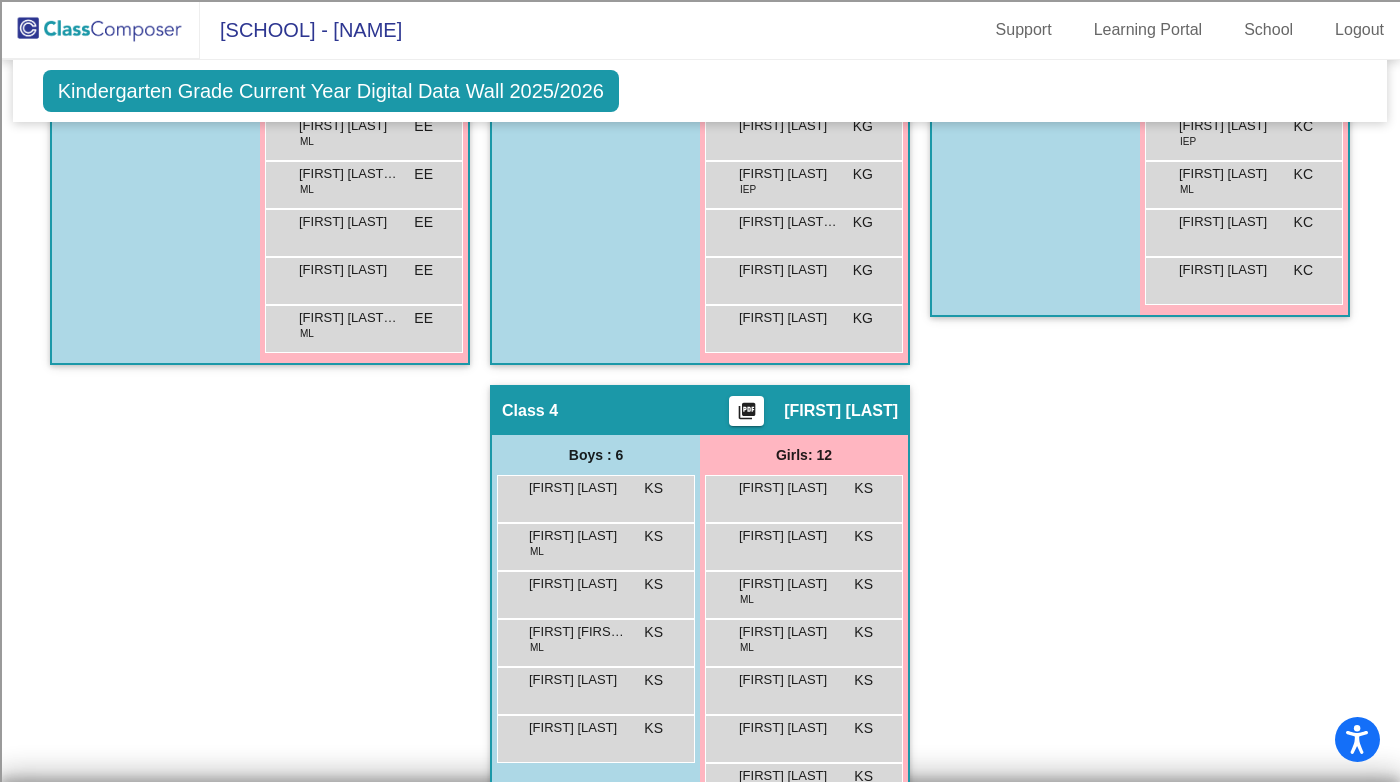 scroll, scrollTop: 828, scrollLeft: 0, axis: vertical 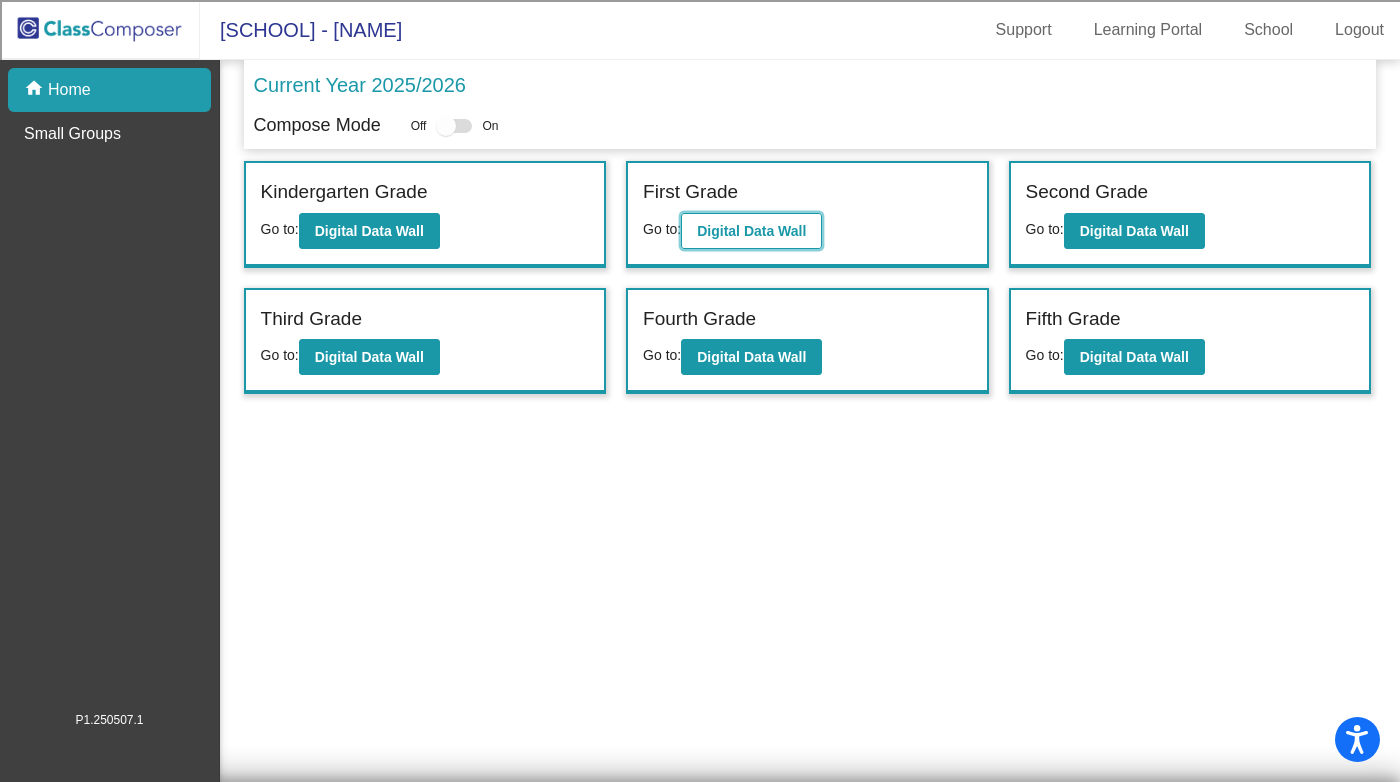 click on "Digital Data Wall" 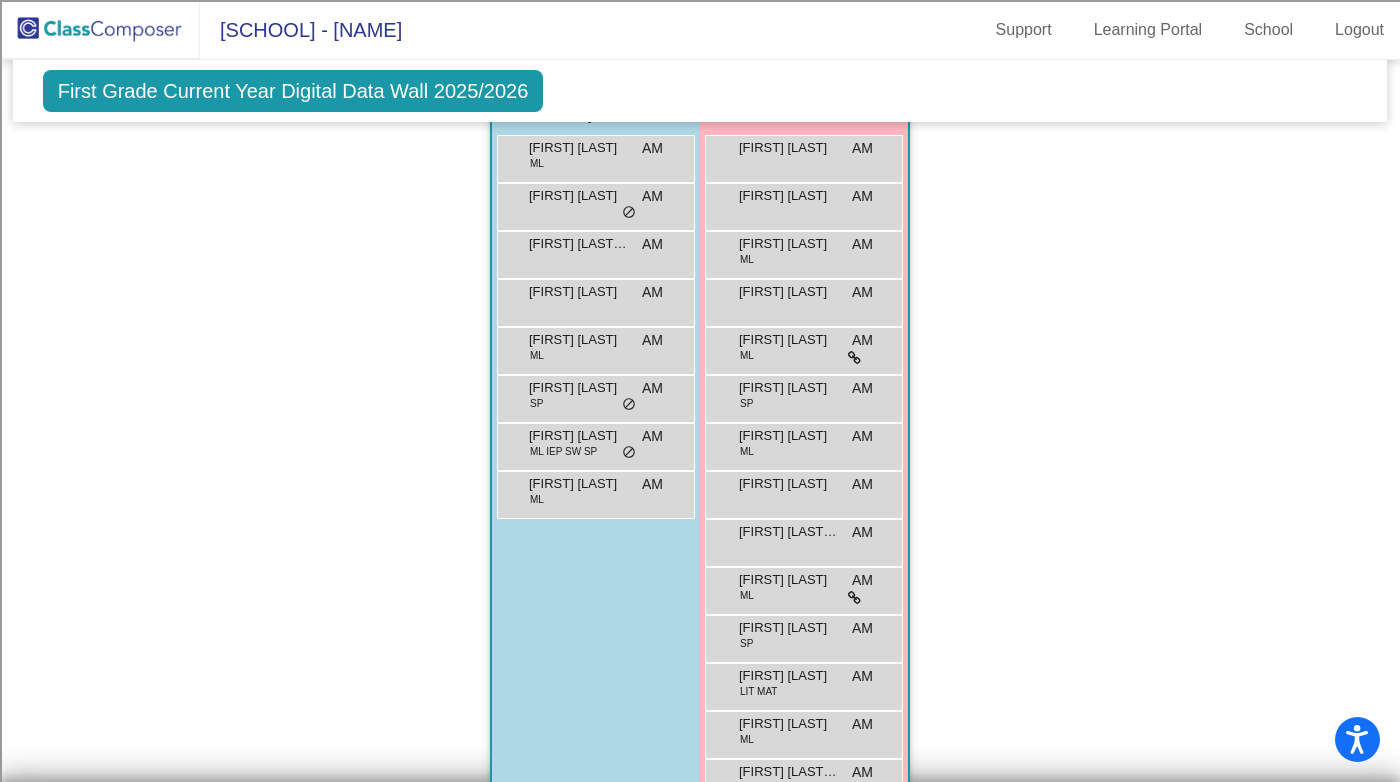scroll, scrollTop: 1270, scrollLeft: 0, axis: vertical 